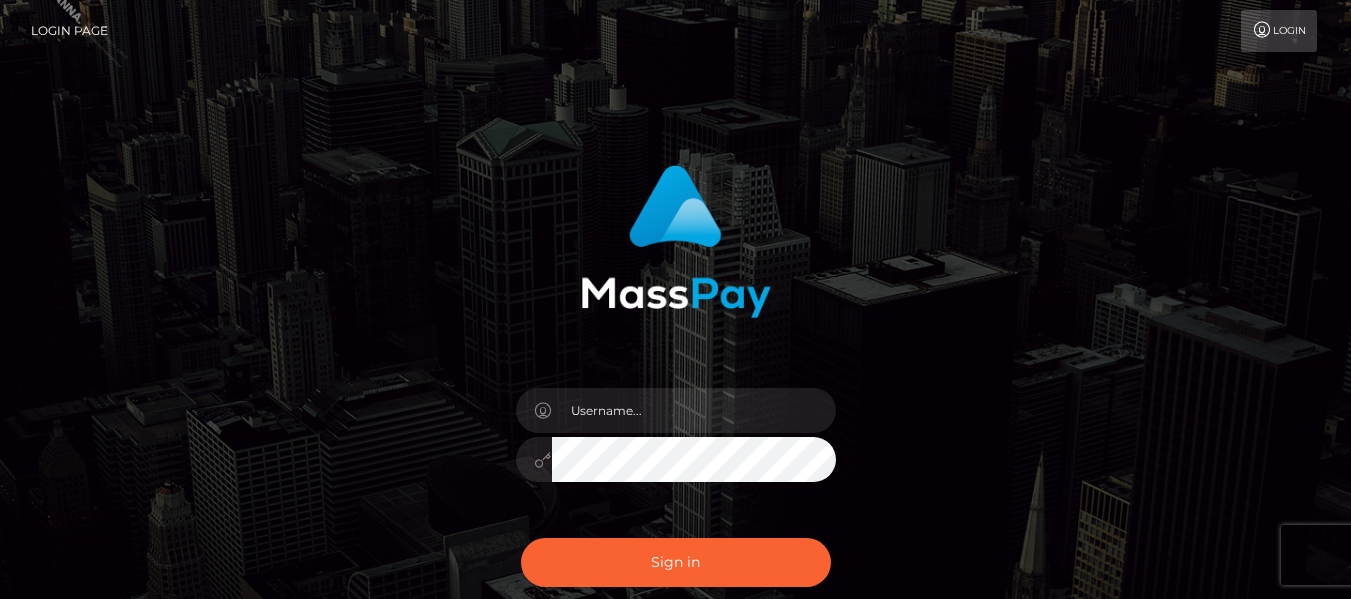 scroll, scrollTop: 0, scrollLeft: 0, axis: both 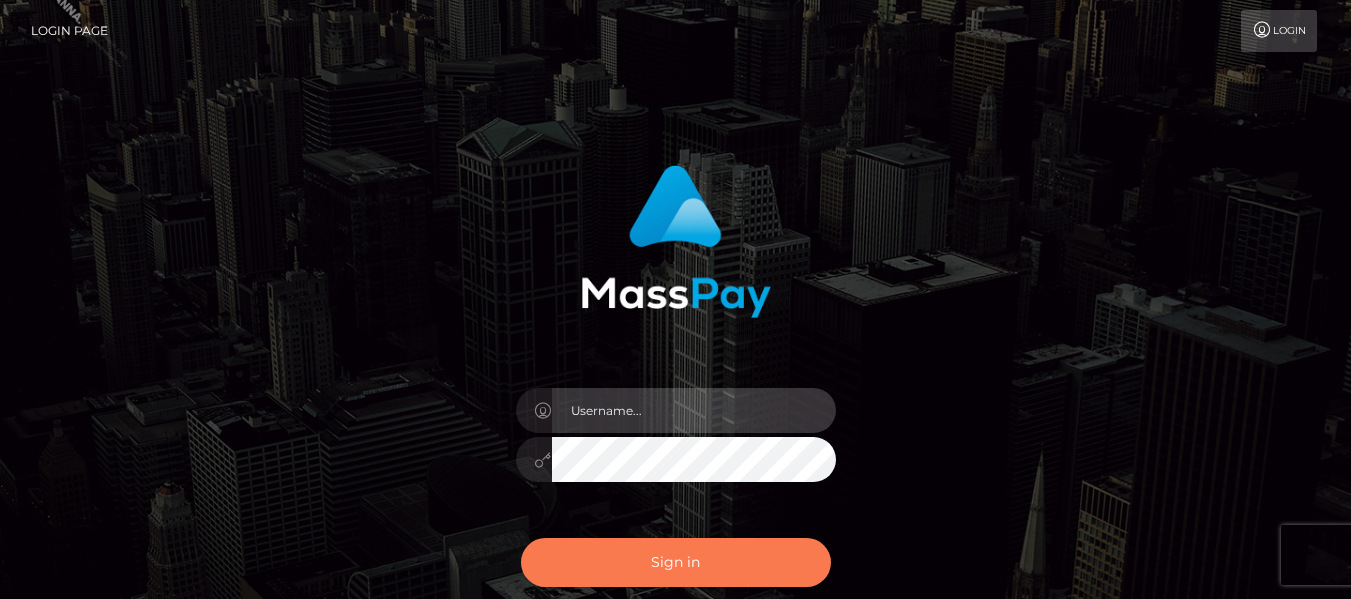 type on "Carmel.megabonanza" 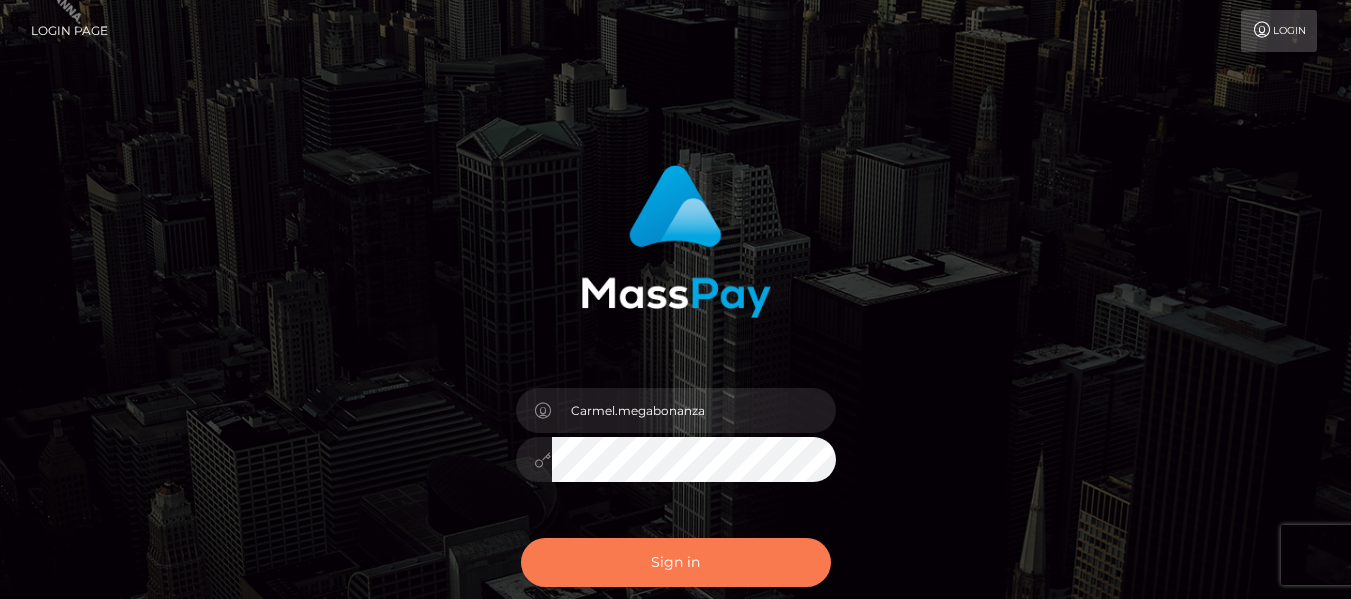 click on "Sign in" at bounding box center [676, 562] 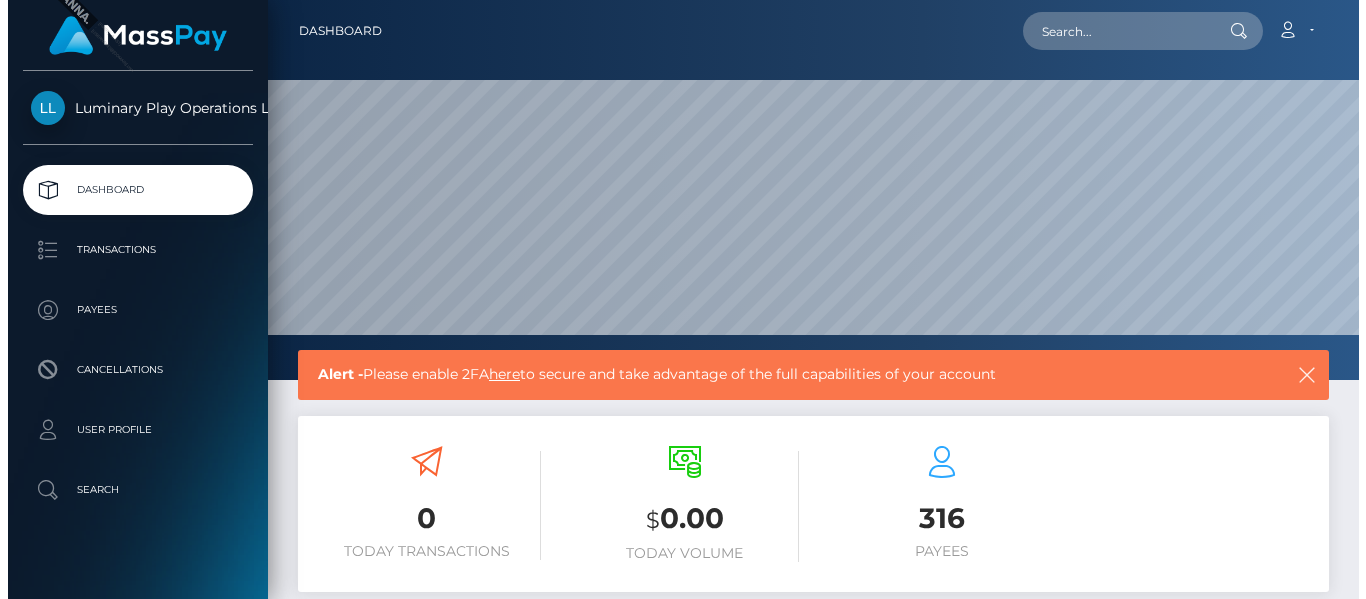 scroll, scrollTop: 0, scrollLeft: 0, axis: both 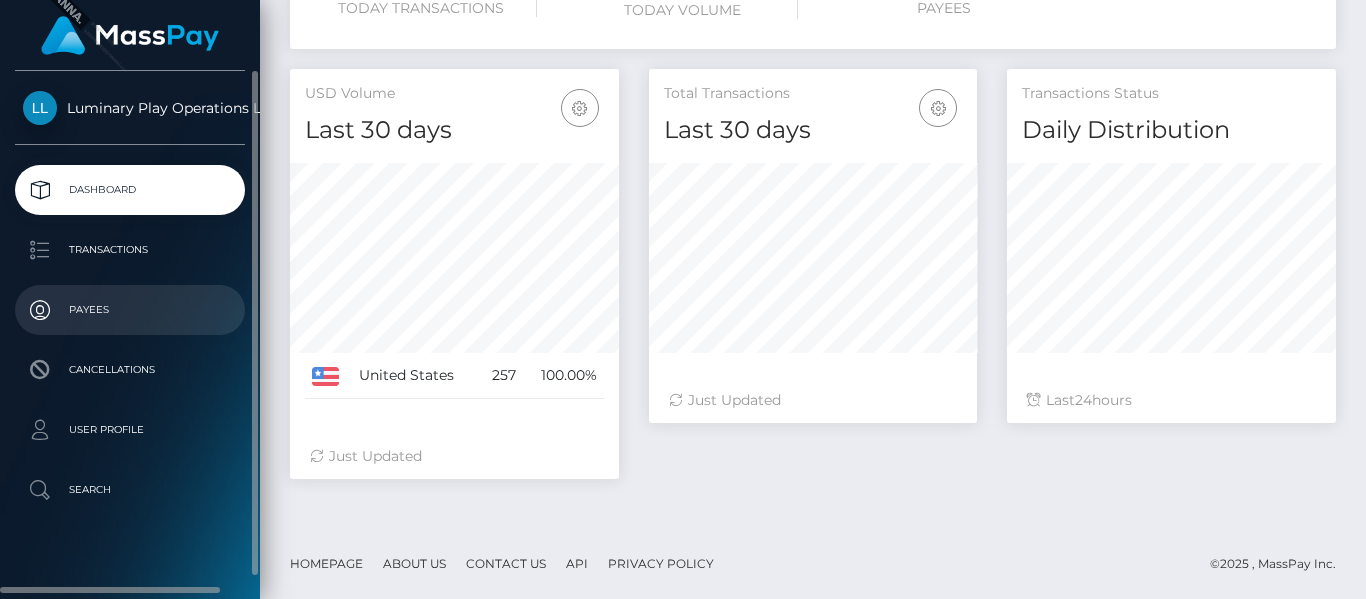 click on "Payees" at bounding box center [130, 310] 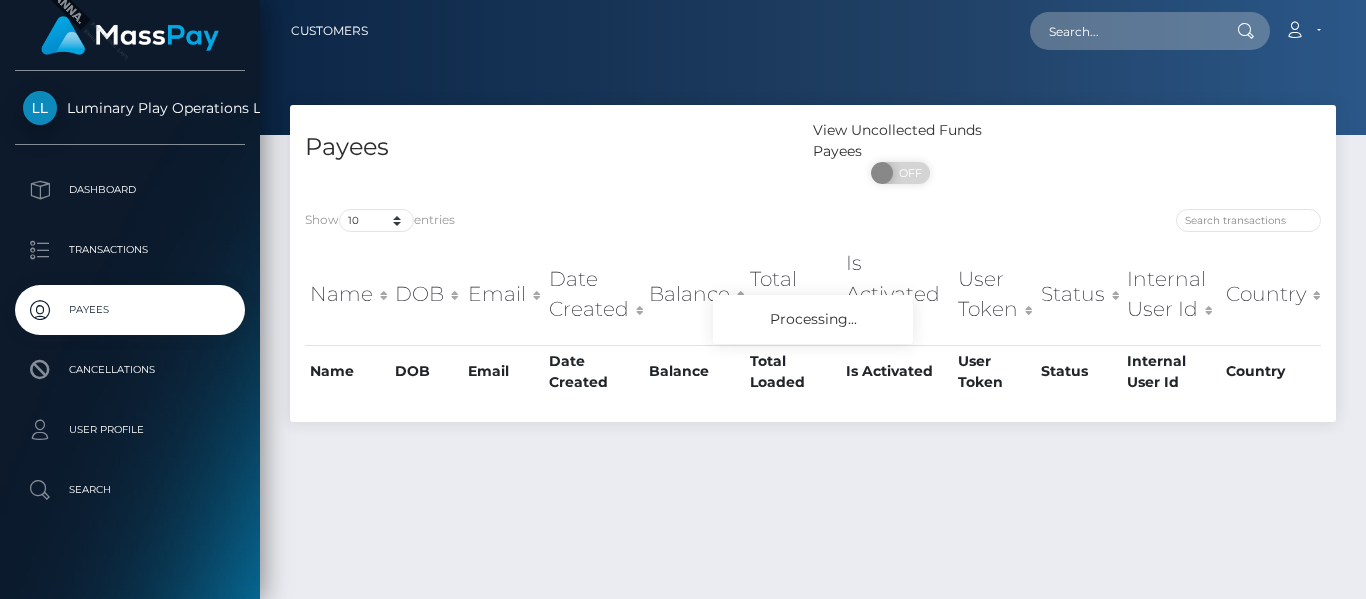 scroll, scrollTop: 0, scrollLeft: 0, axis: both 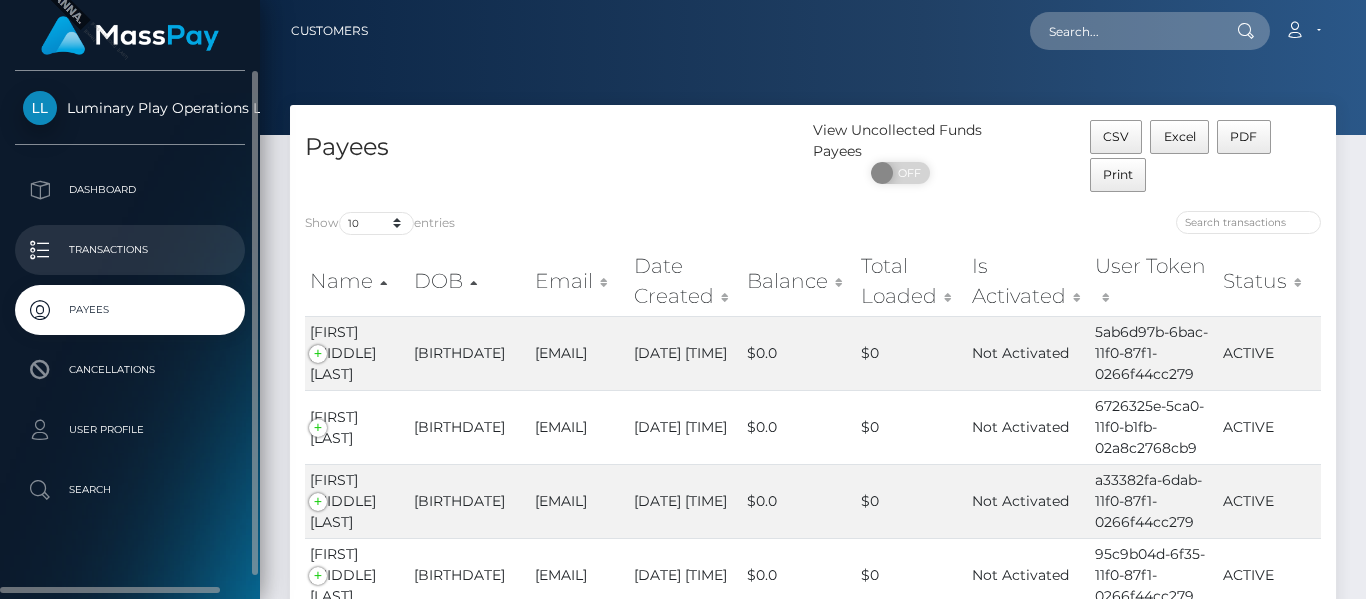click on "Transactions" at bounding box center [130, 250] 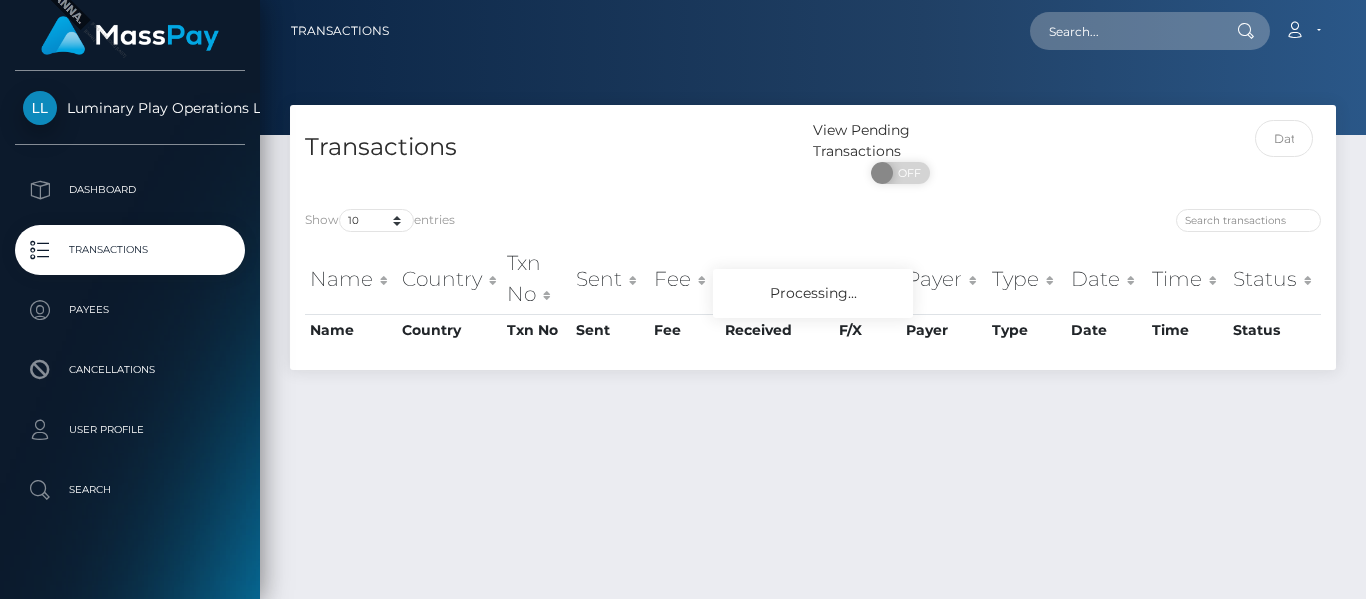 click on "Dashboard" at bounding box center [130, 190] 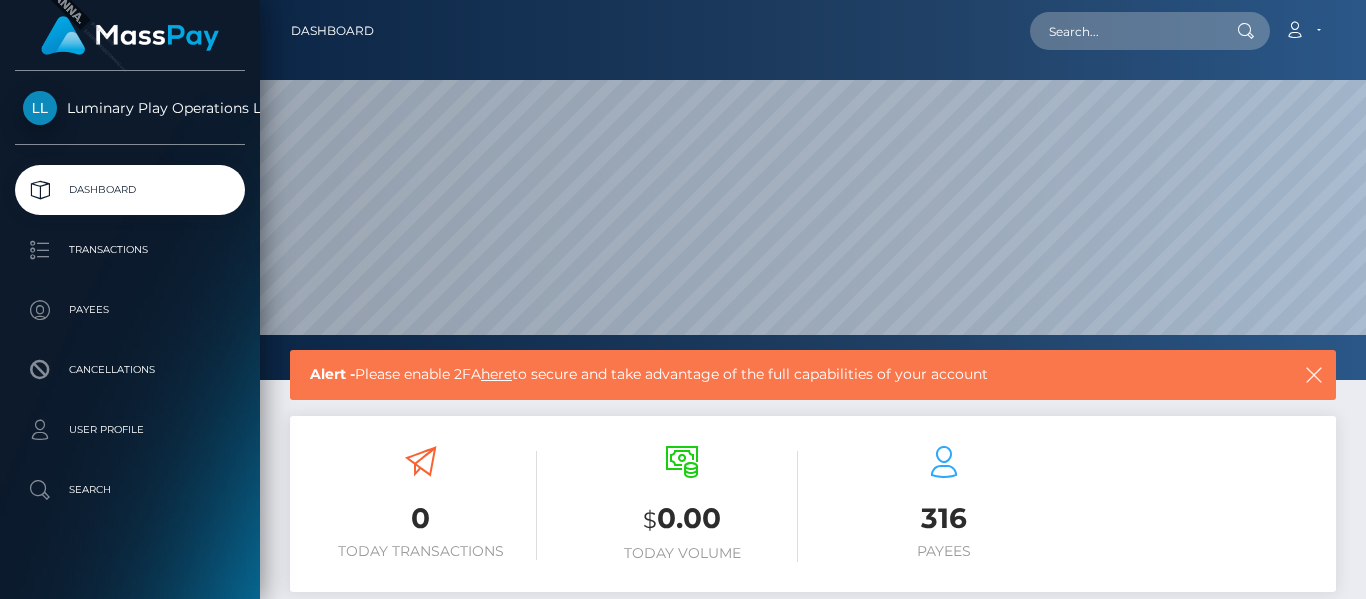 scroll, scrollTop: 0, scrollLeft: 0, axis: both 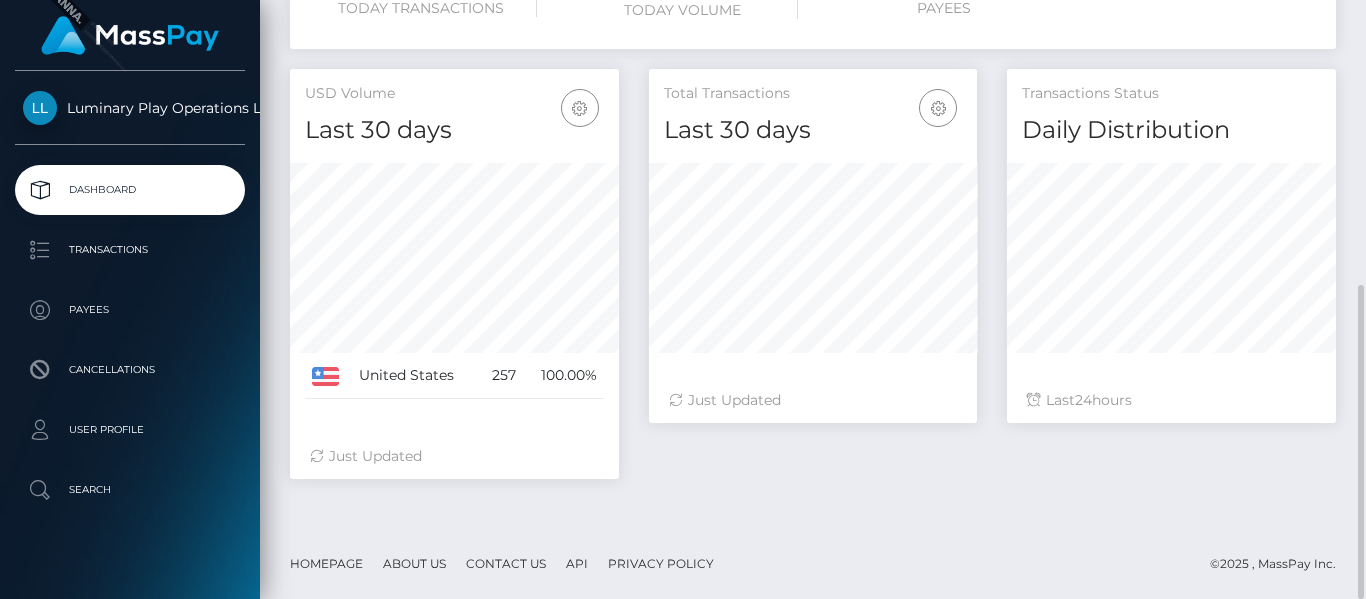 click on "Alert -   Please enable 2FA  here  to secure and take advantage of the full capabilities of your account
0
Today Transactions
$ 0.00 Today Volume 316 Payees  Last" at bounding box center [813, 168] 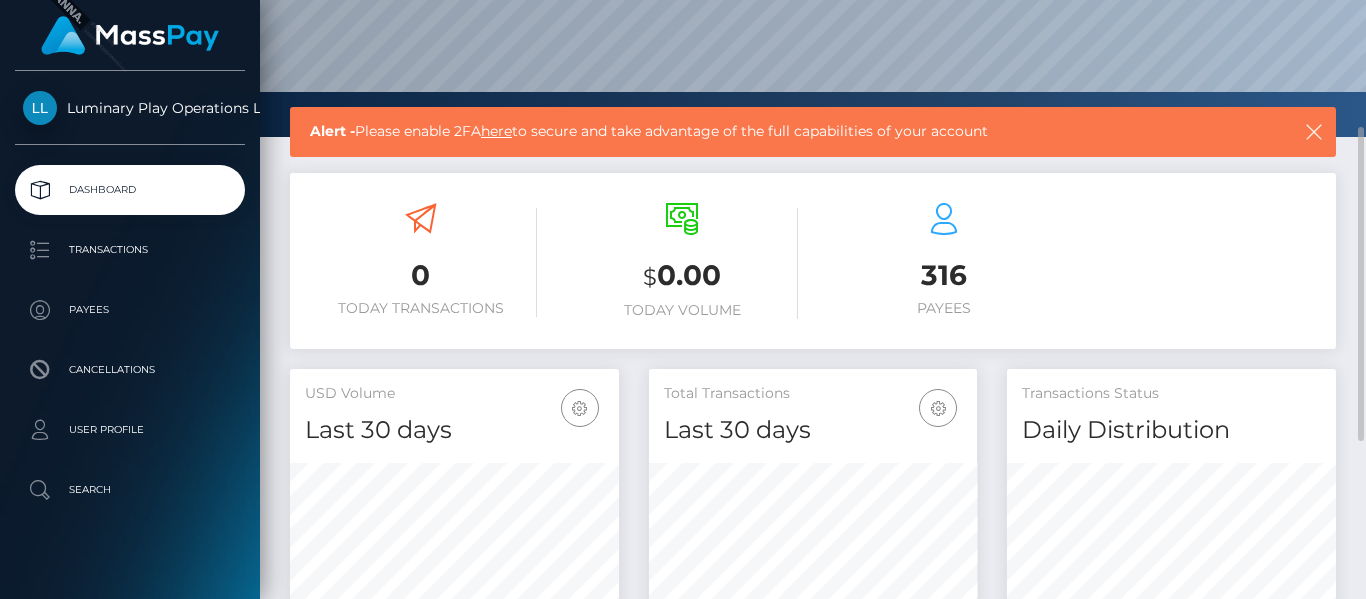 scroll, scrollTop: 143, scrollLeft: 0, axis: vertical 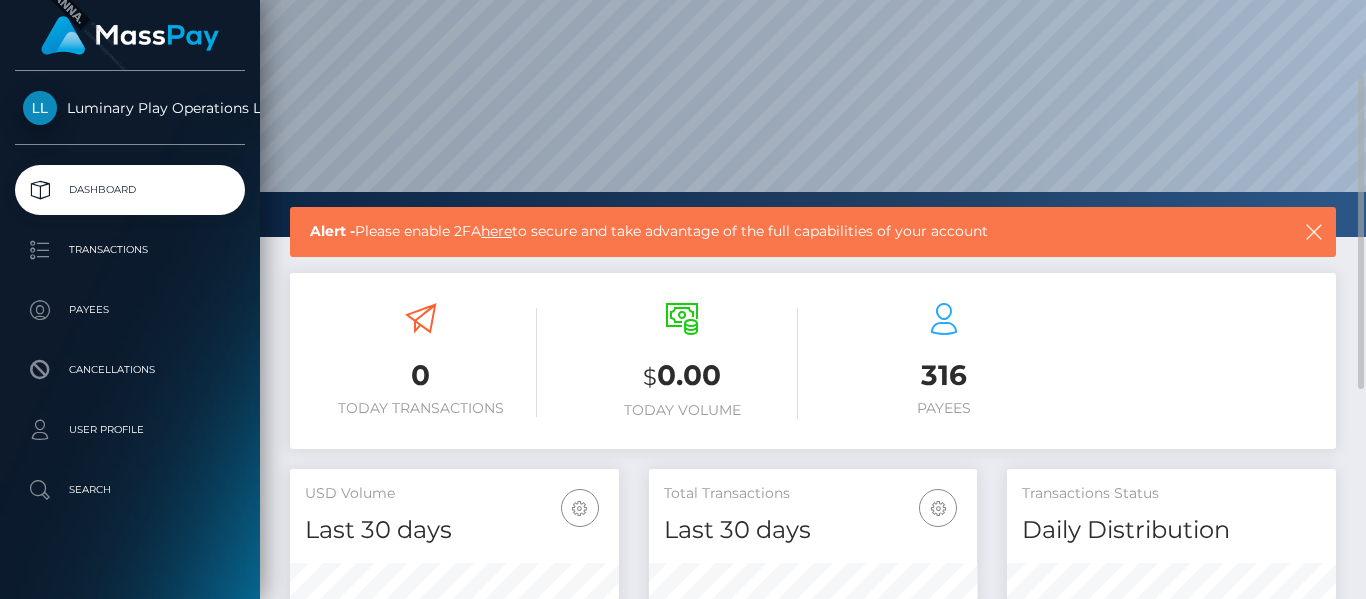 click on "here" at bounding box center [496, 231] 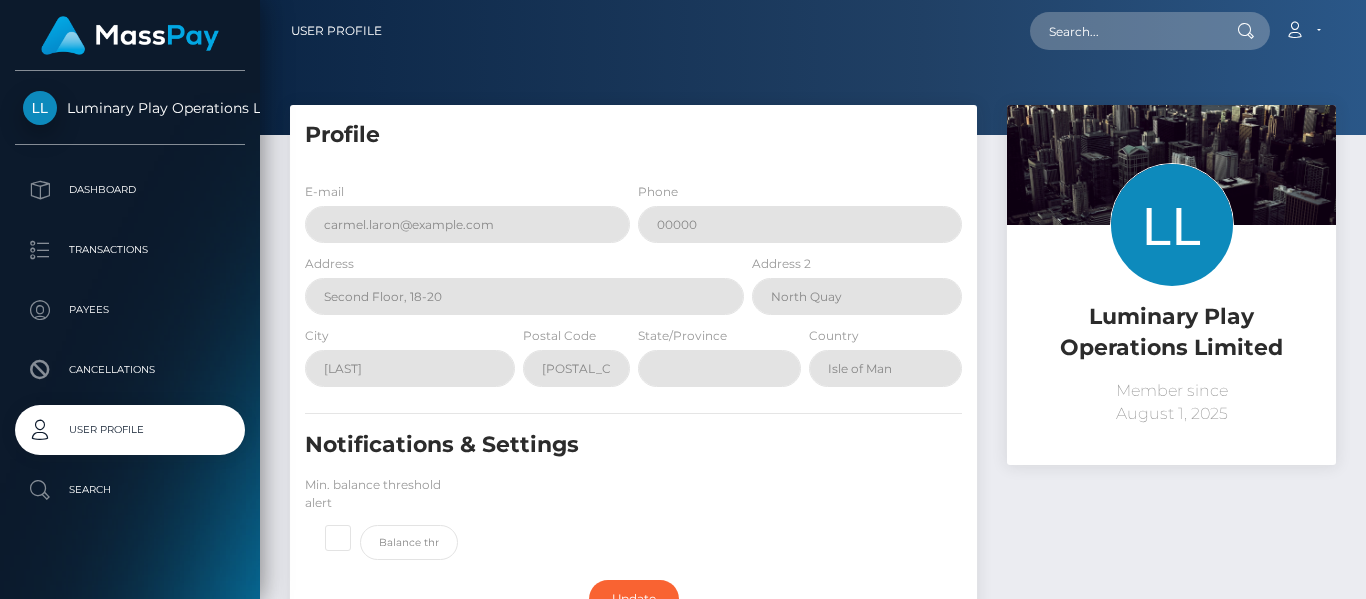 scroll, scrollTop: 0, scrollLeft: 0, axis: both 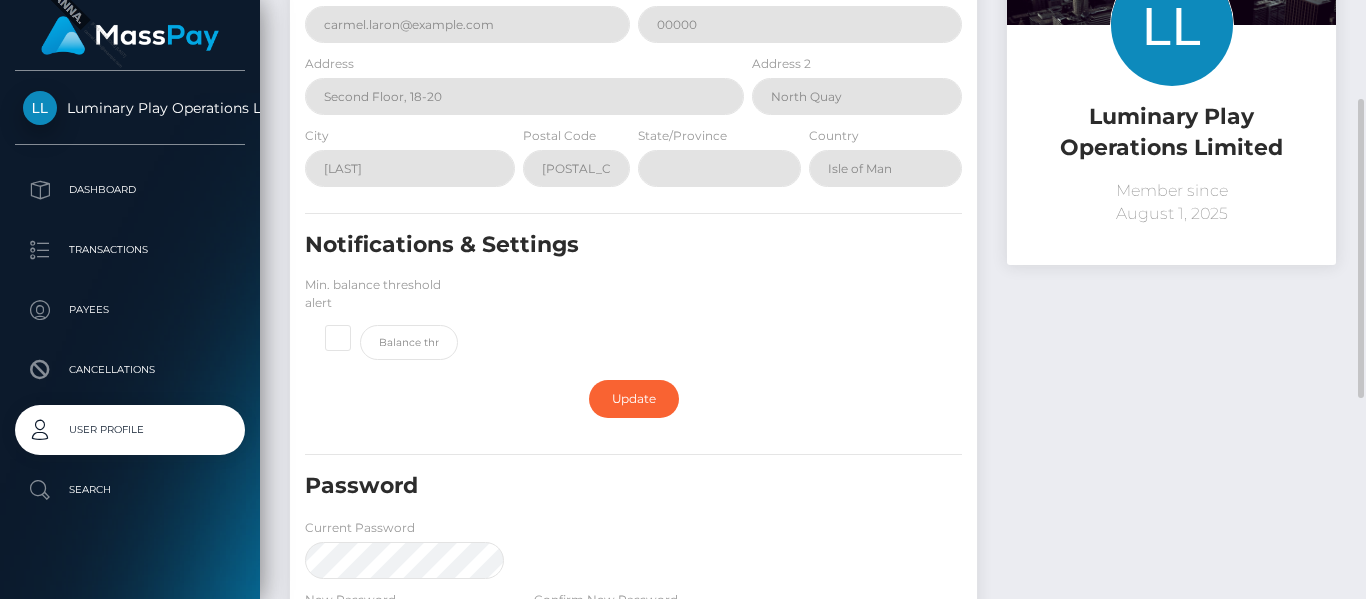 click at bounding box center [360, 325] 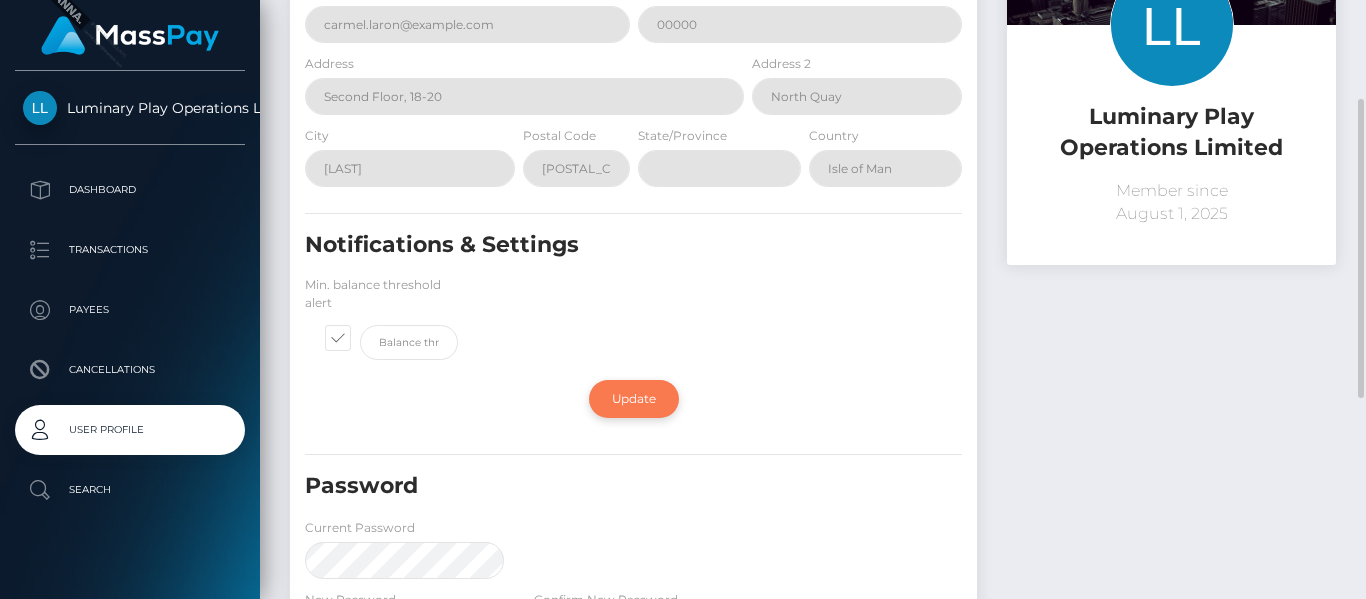 click on "Update" at bounding box center [634, 399] 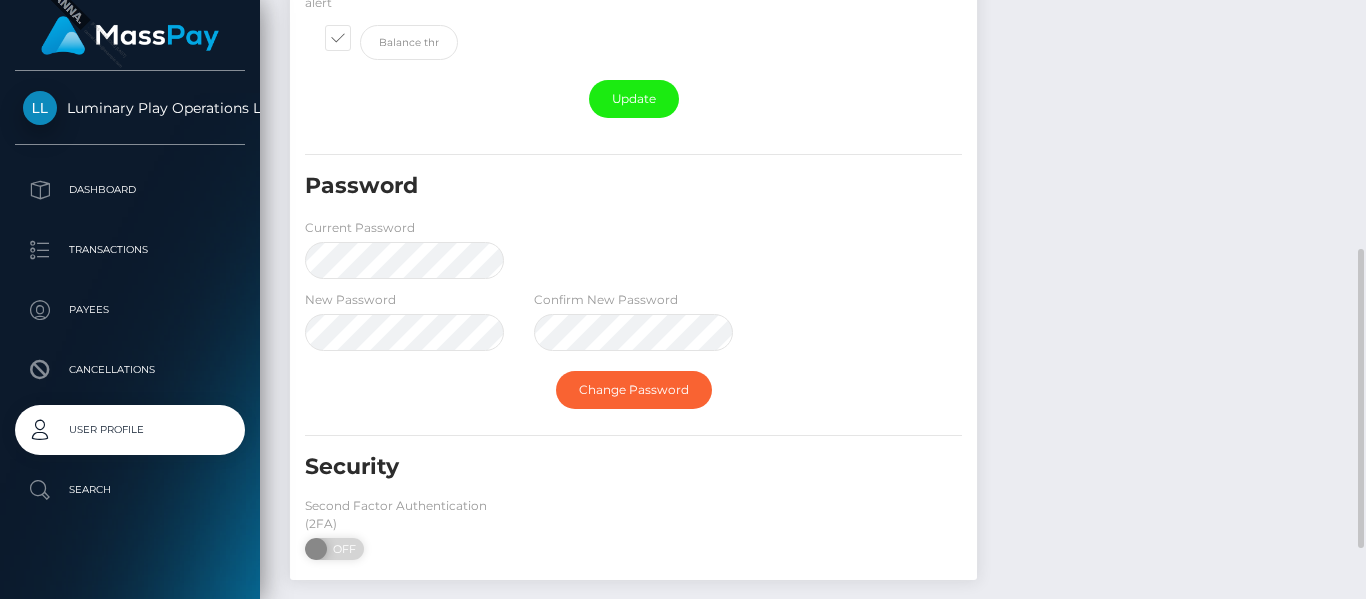 scroll, scrollTop: 600, scrollLeft: 0, axis: vertical 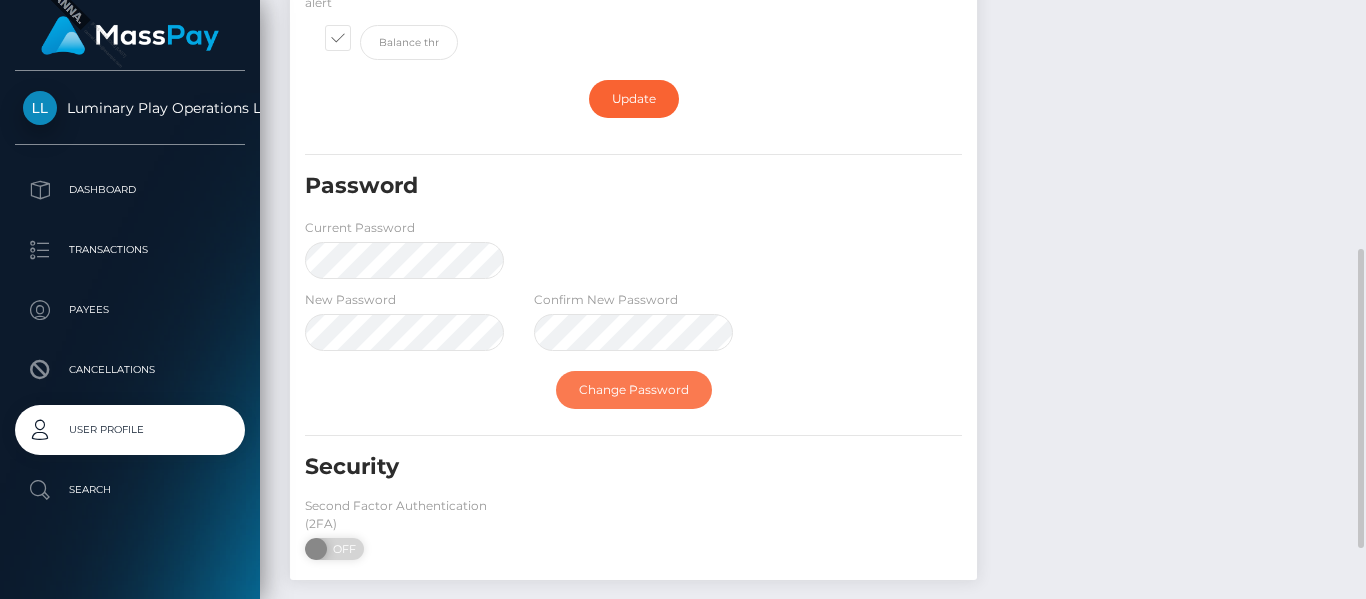 drag, startPoint x: 634, startPoint y: 388, endPoint x: 844, endPoint y: 262, distance: 244.89998 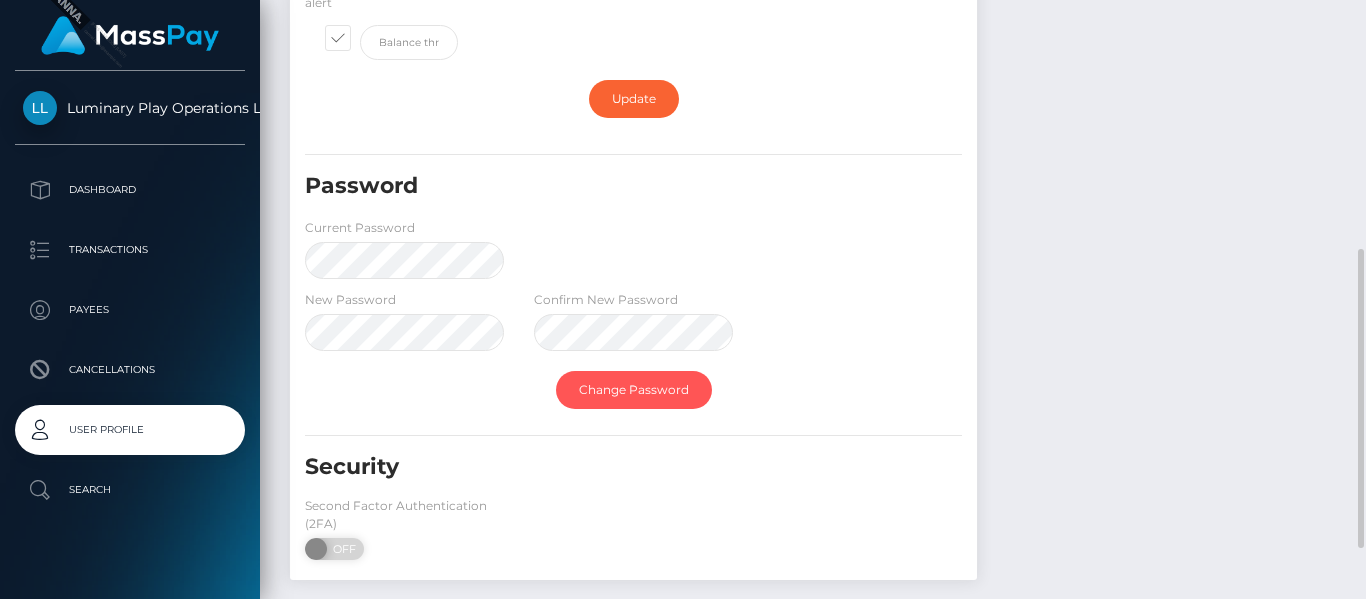 scroll, scrollTop: 600, scrollLeft: 0, axis: vertical 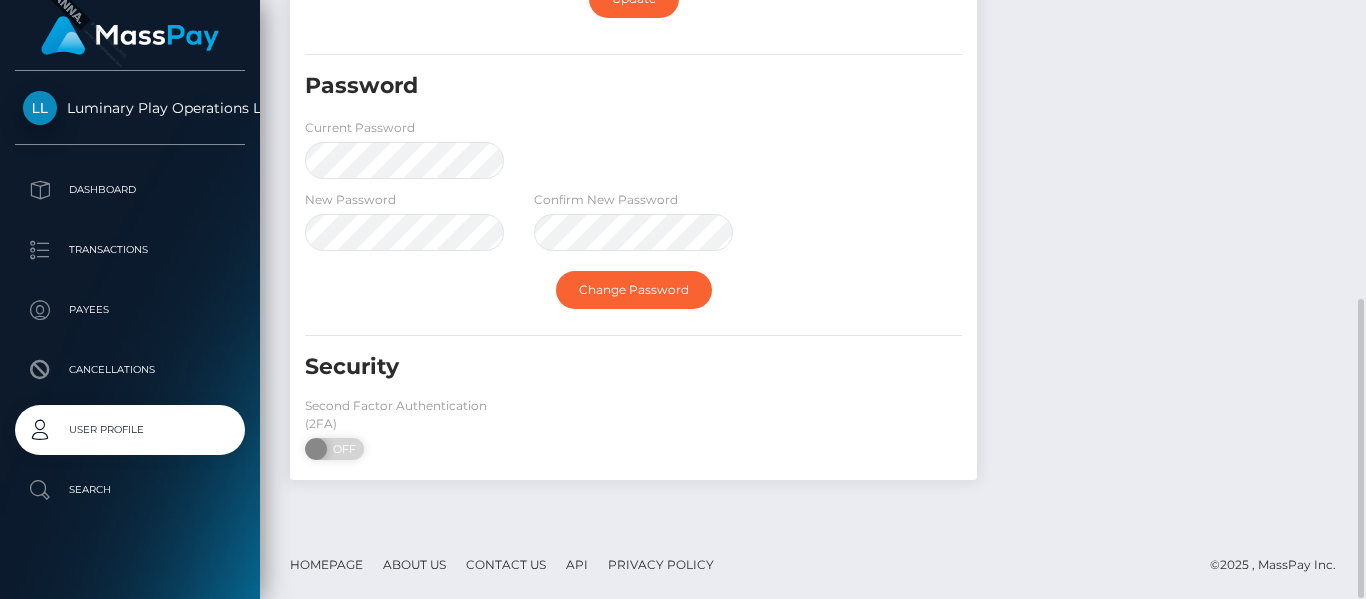 click on "Luminary Play Operations Limited
Member since  August  1, 2025" at bounding box center (1171, 2) 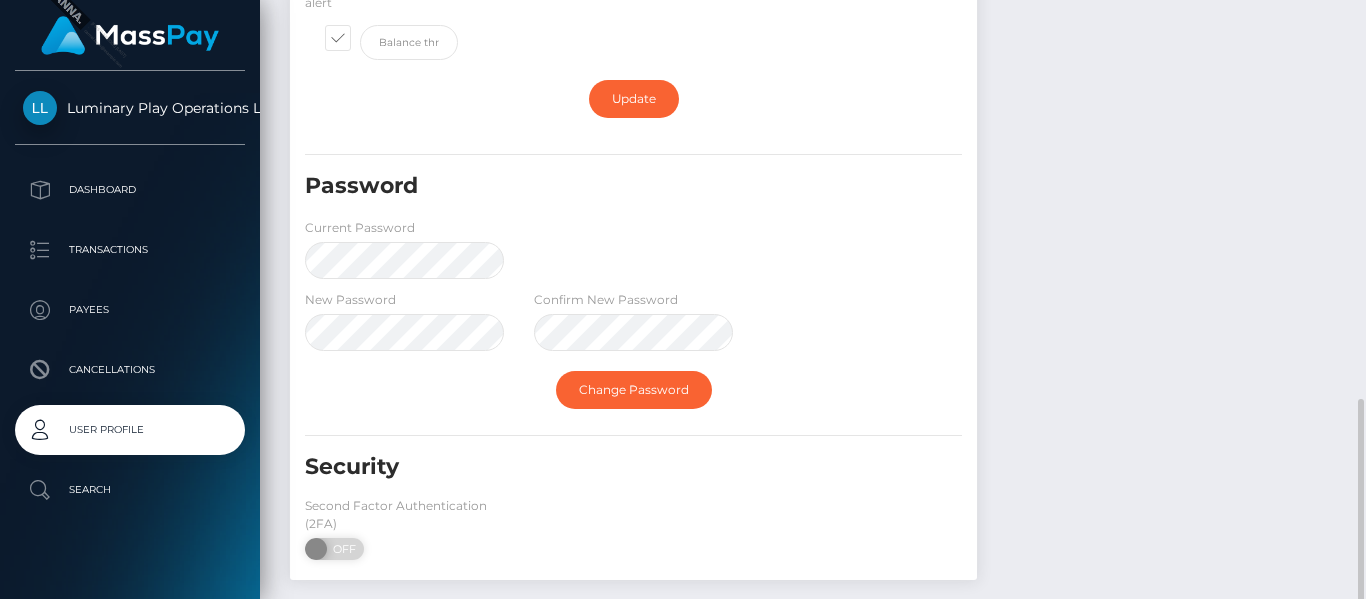 scroll, scrollTop: 600, scrollLeft: 0, axis: vertical 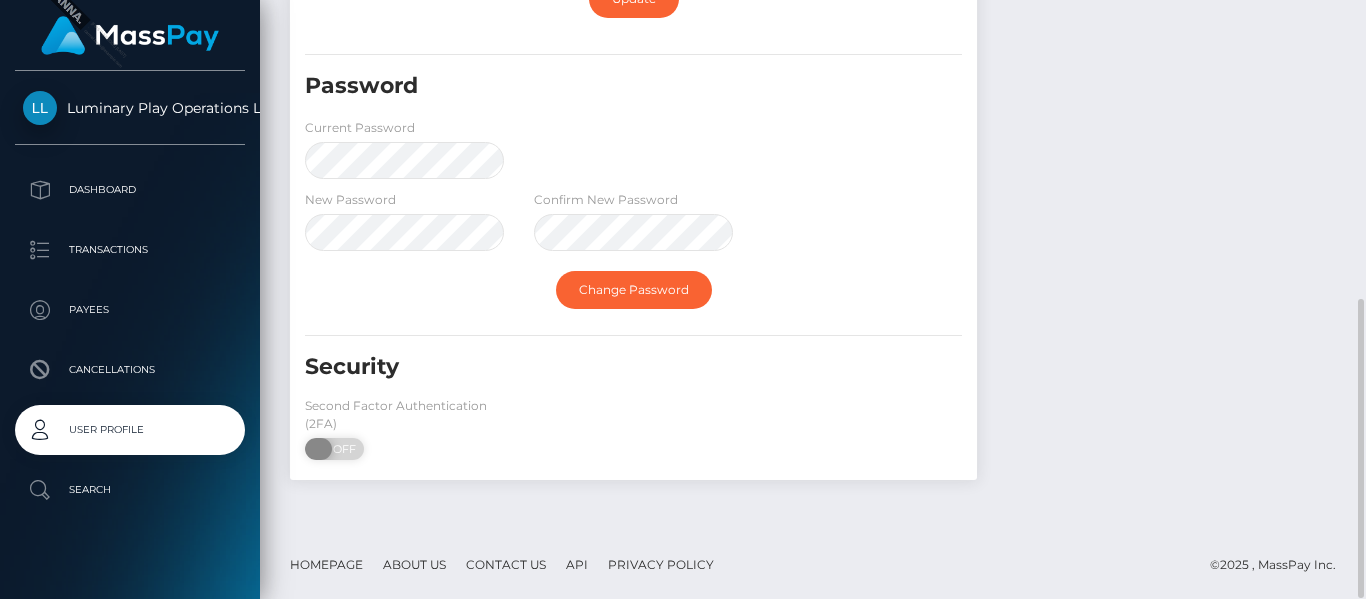 click on "OFF" at bounding box center (341, 449) 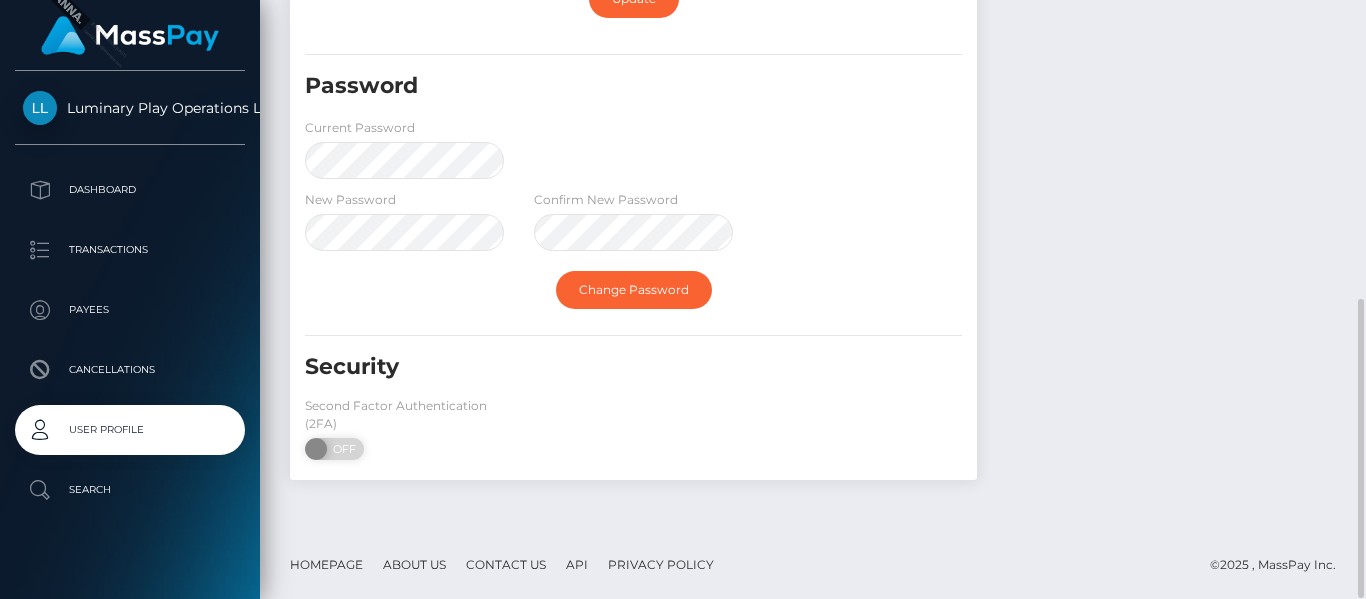 checkbox on "true" 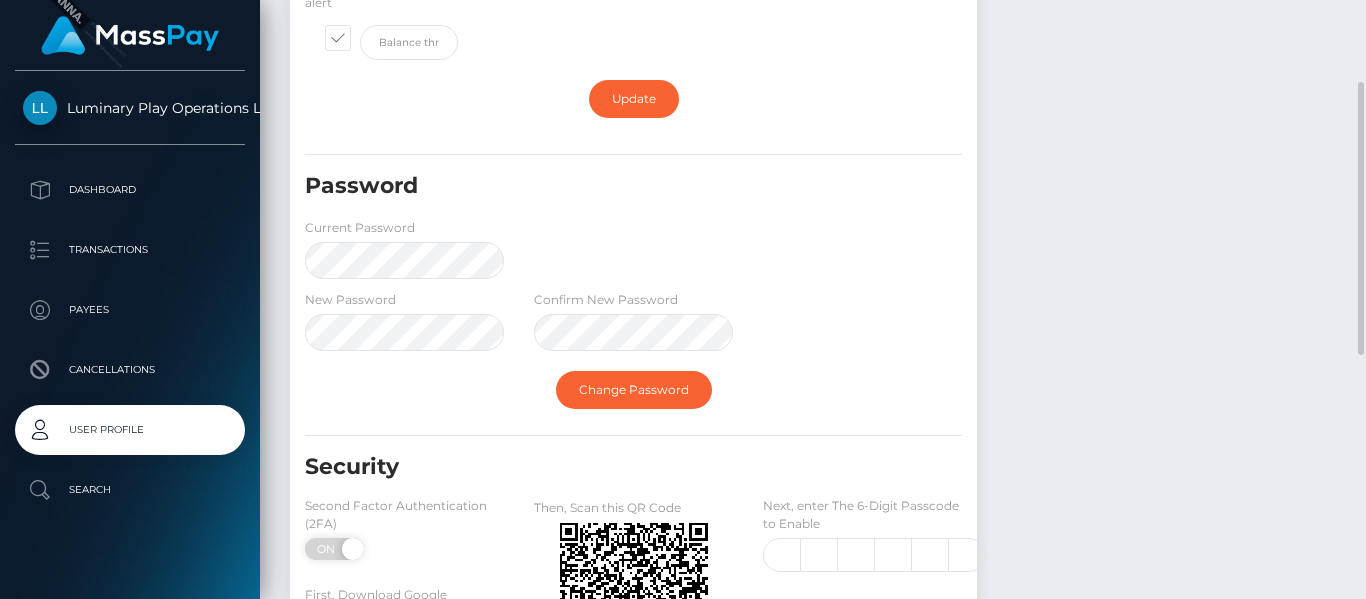 scroll, scrollTop: 300, scrollLeft: 0, axis: vertical 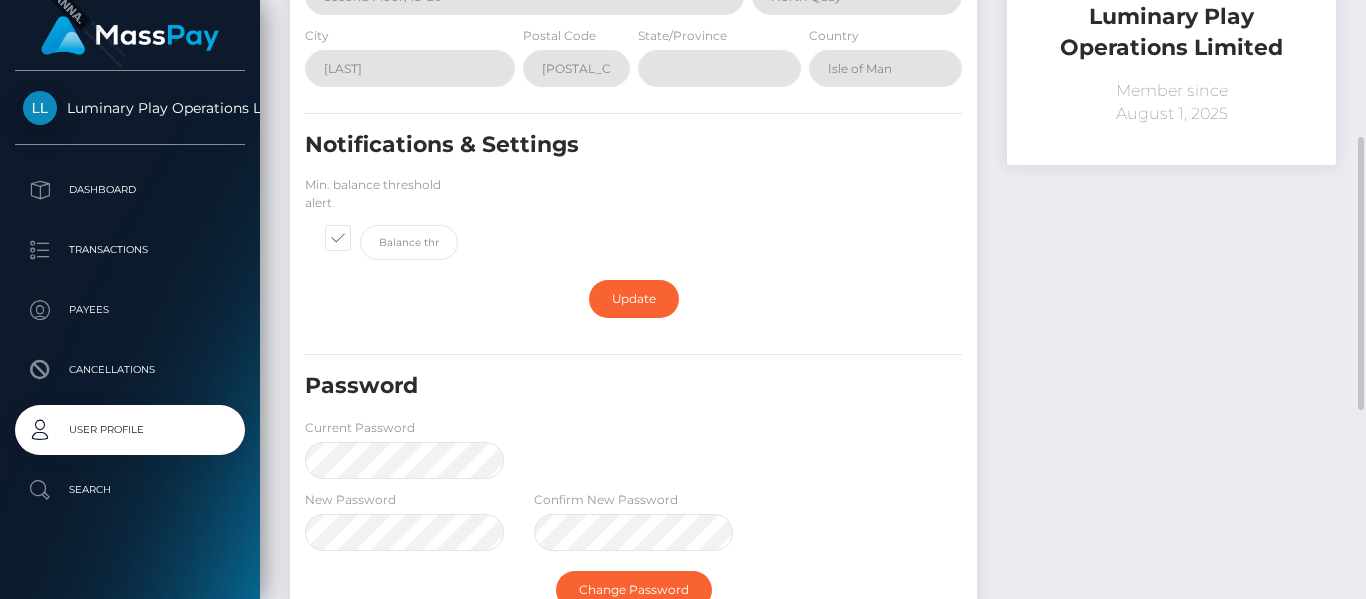 click on "Min. balance threshold alert" at bounding box center (381, 194) 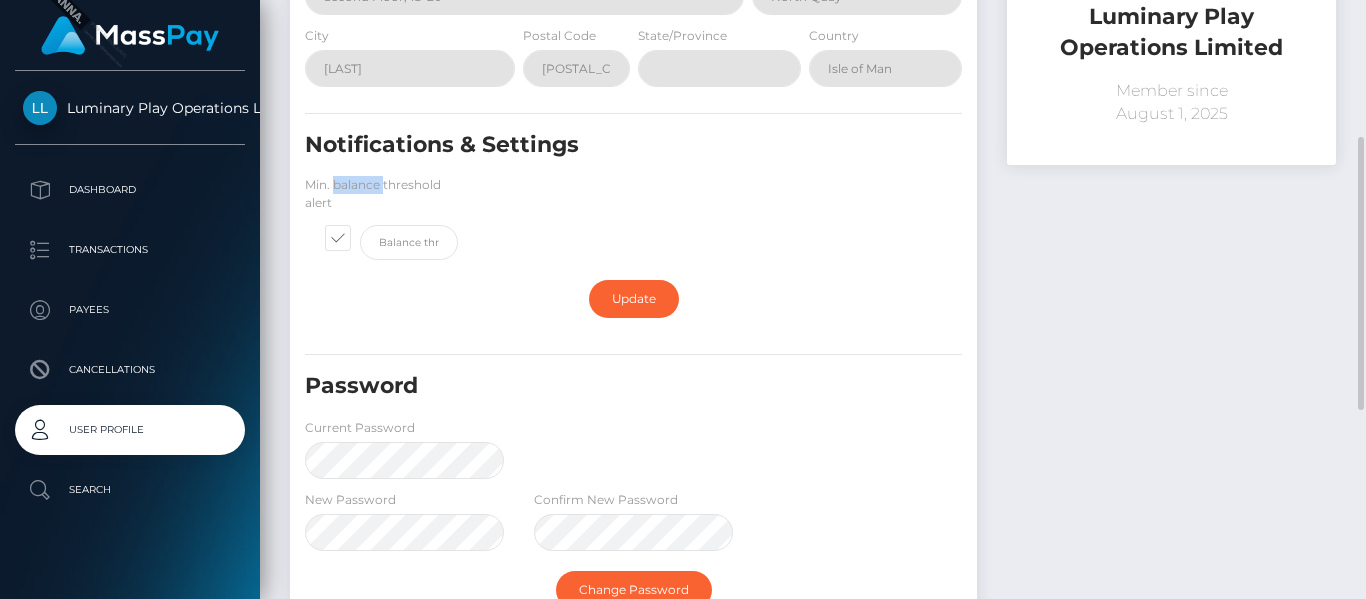 click on "Min. balance threshold alert" at bounding box center [381, 194] 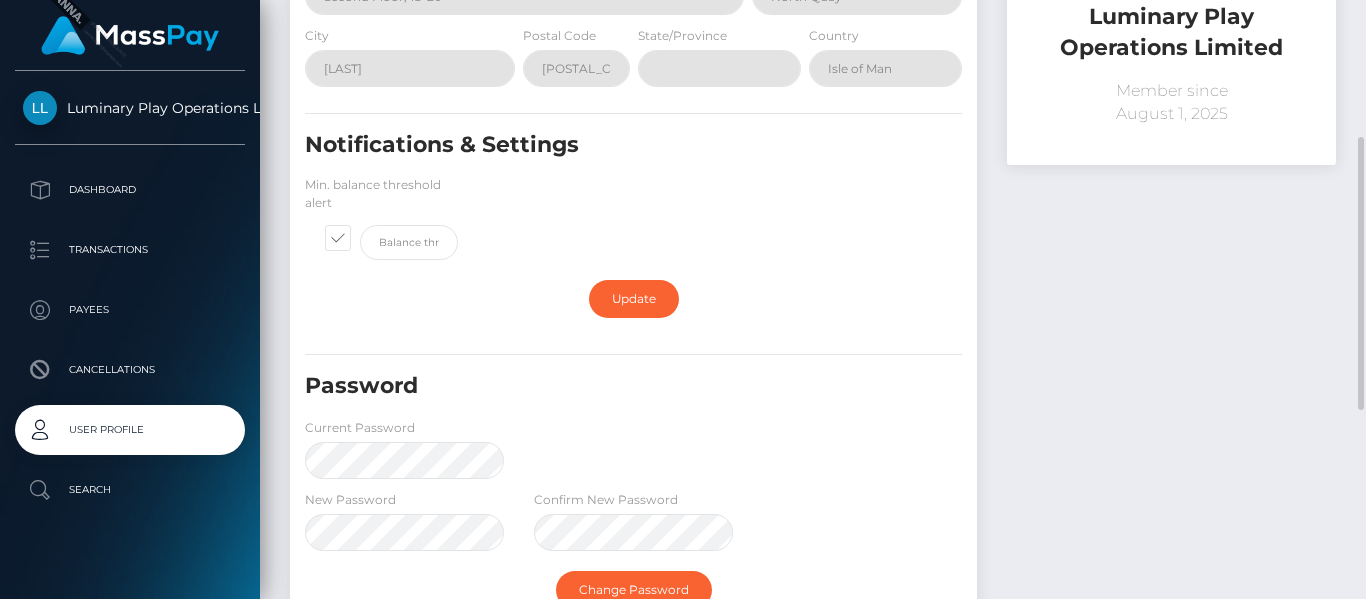click on "Min. balance threshold alert" at bounding box center (381, 194) 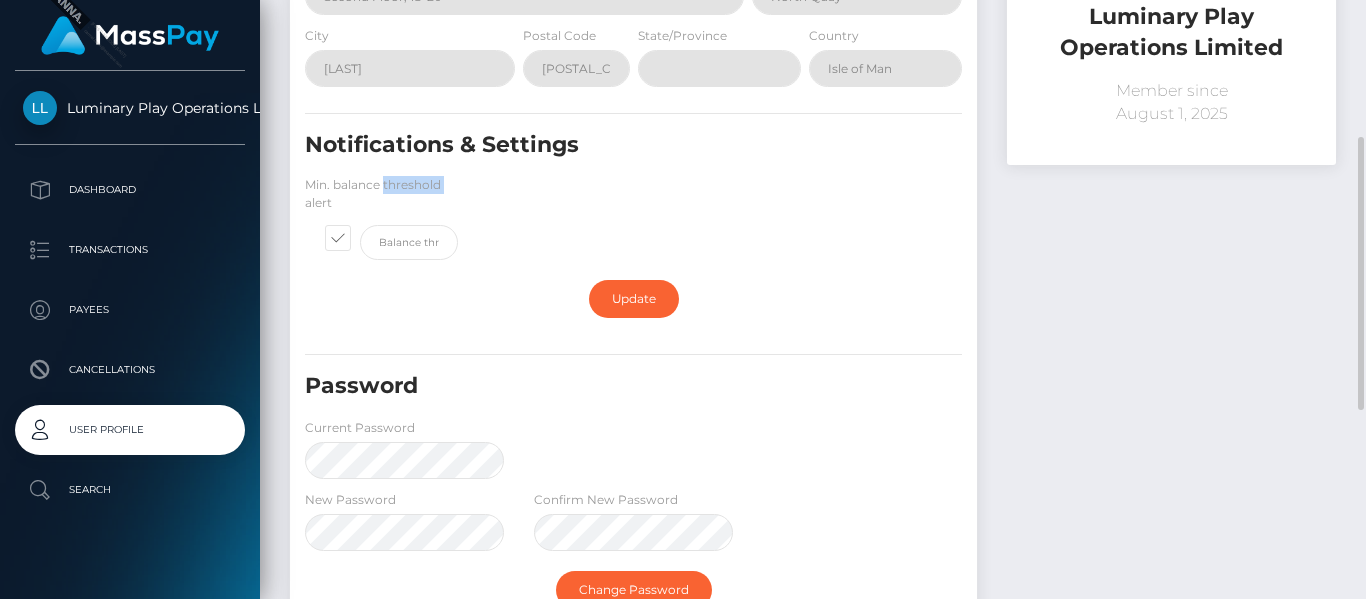 click on "Min. balance threshold alert" at bounding box center [381, 194] 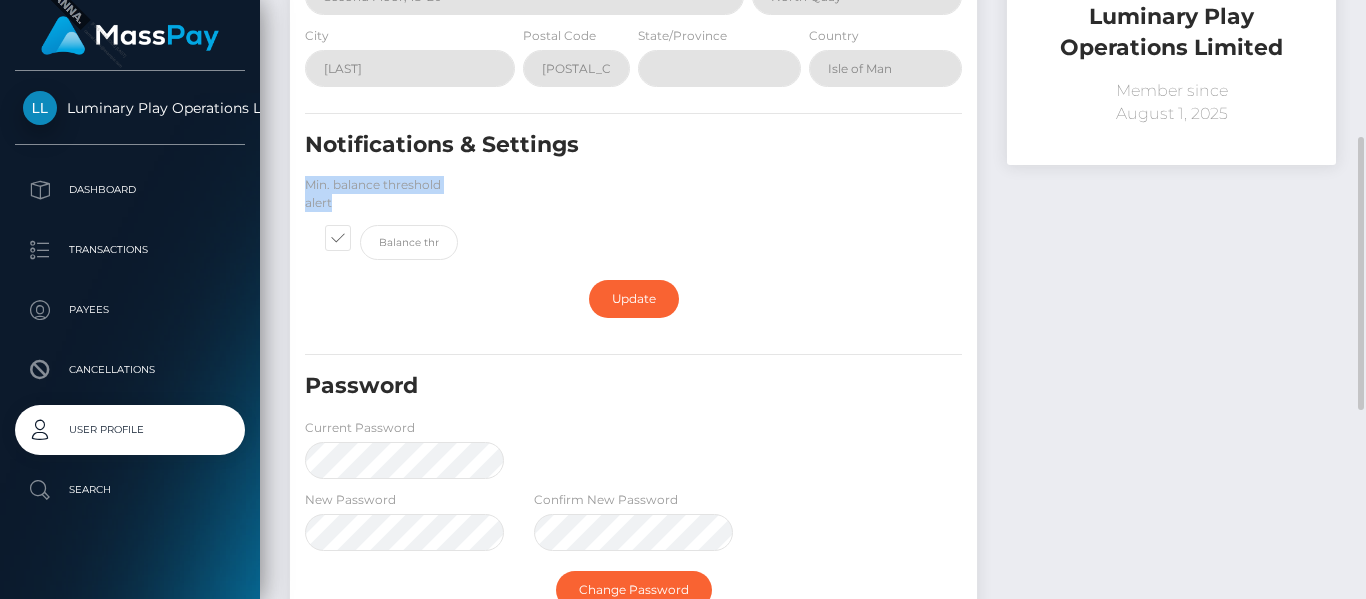 click on "Min. balance threshold alert" at bounding box center [381, 194] 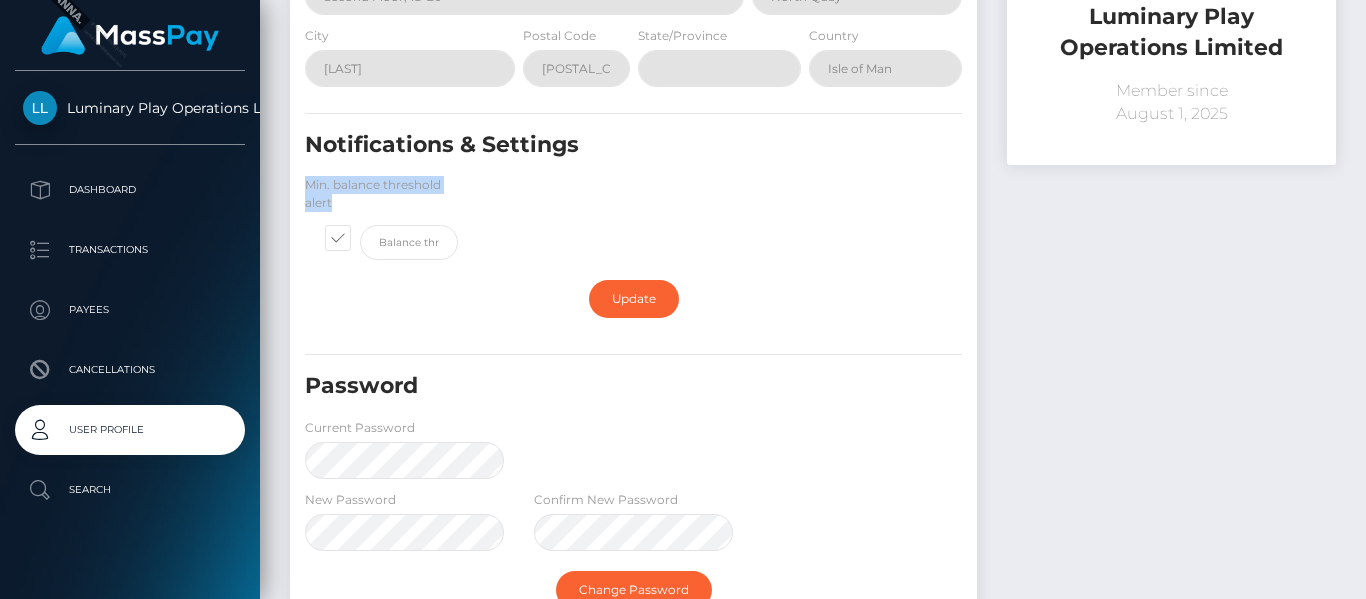 scroll, scrollTop: 0, scrollLeft: 0, axis: both 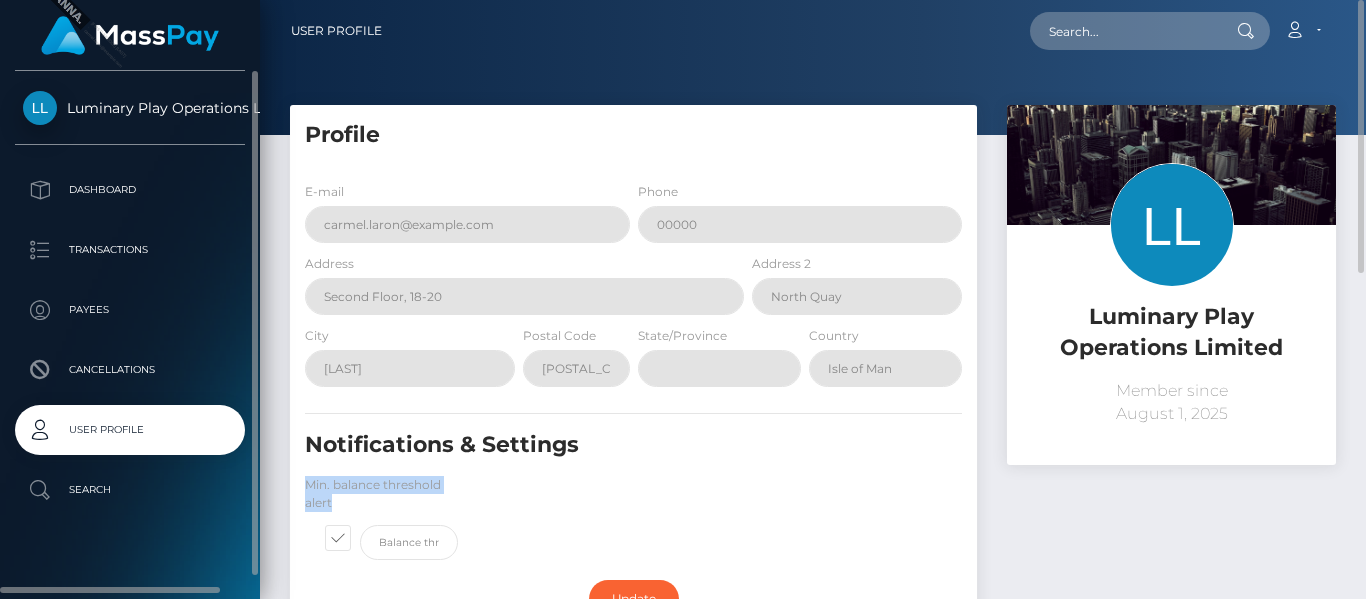 click on "User Profile" at bounding box center [130, 430] 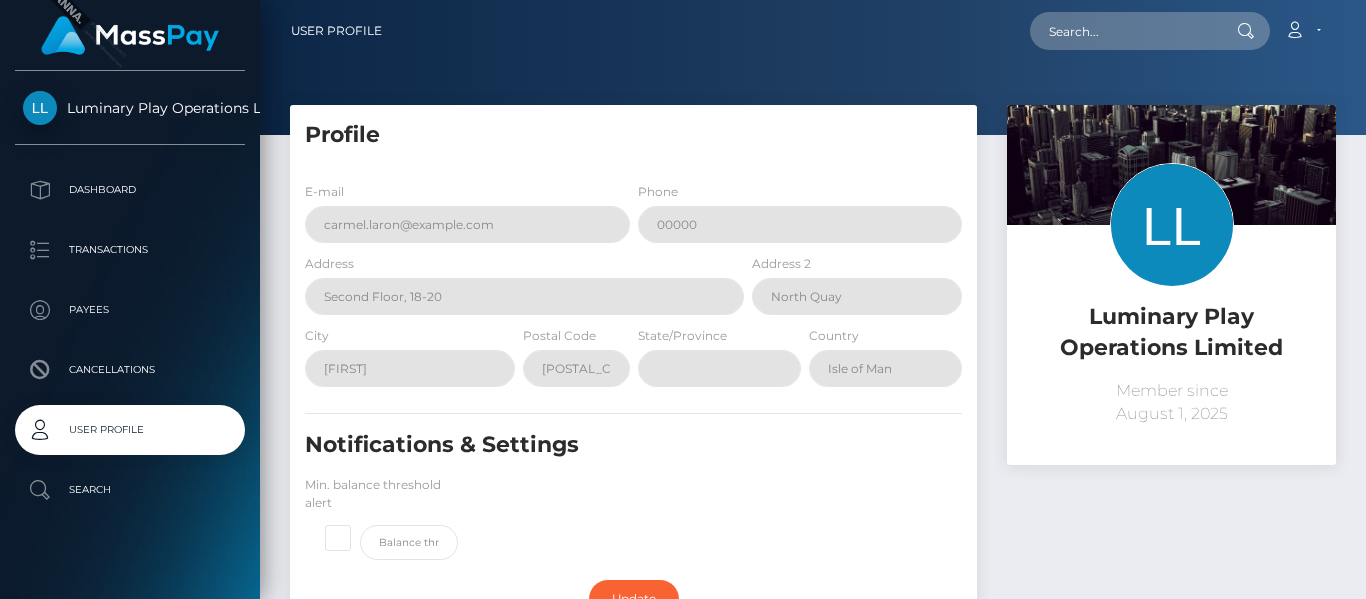 scroll, scrollTop: 0, scrollLeft: 0, axis: both 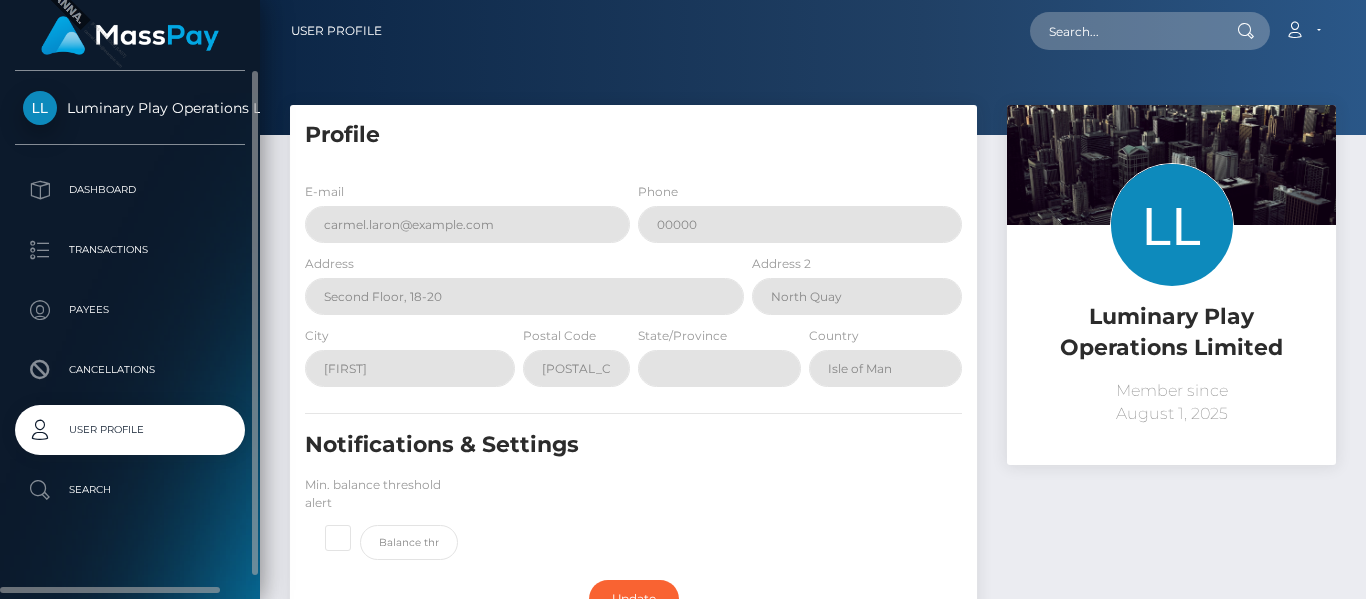 click on "Luminary Play Operations Limited" at bounding box center [130, 108] 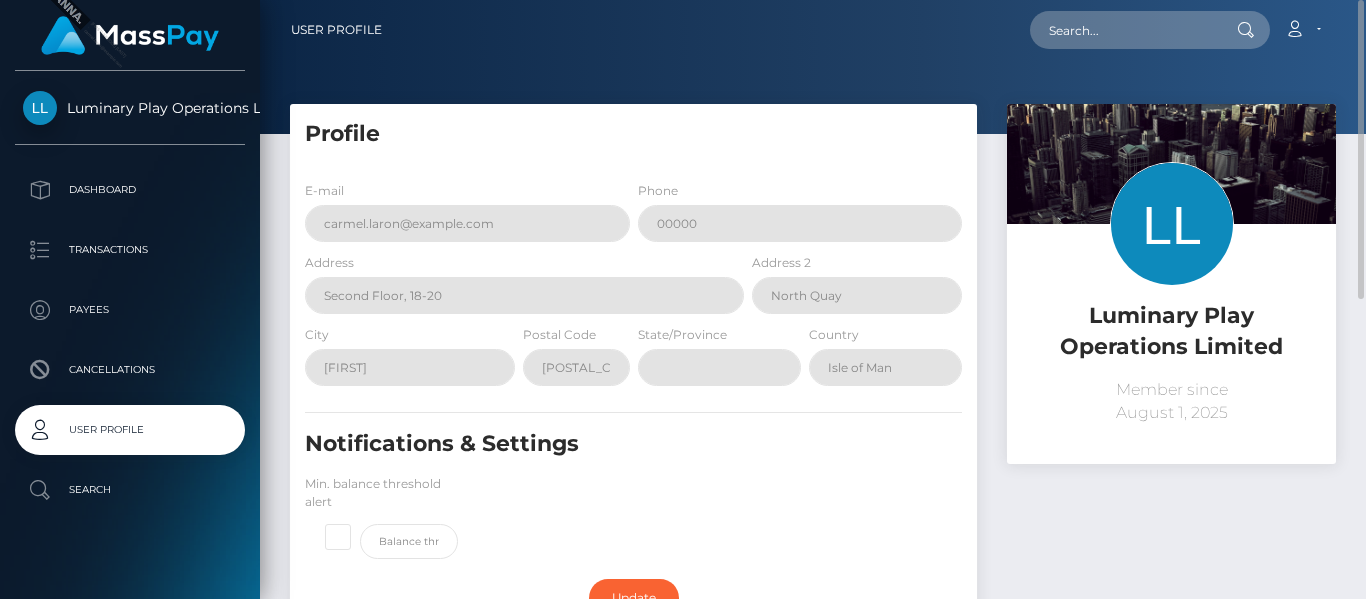 scroll, scrollTop: 0, scrollLeft: 0, axis: both 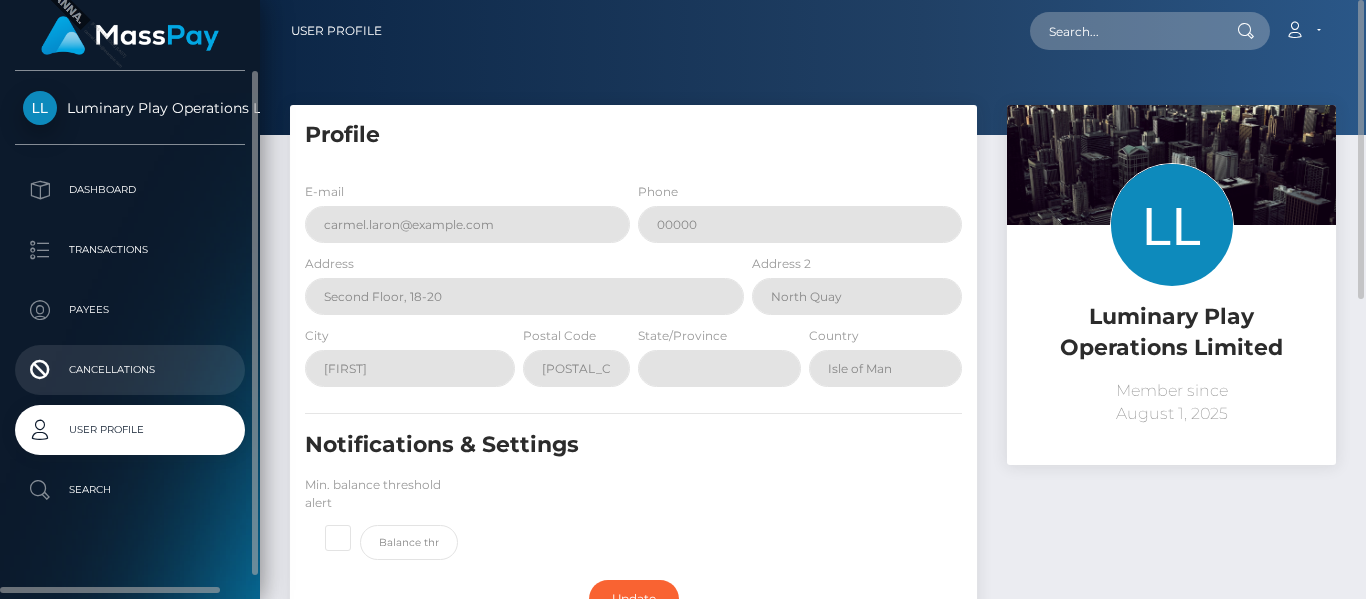 click on "Cancellations" at bounding box center (130, 370) 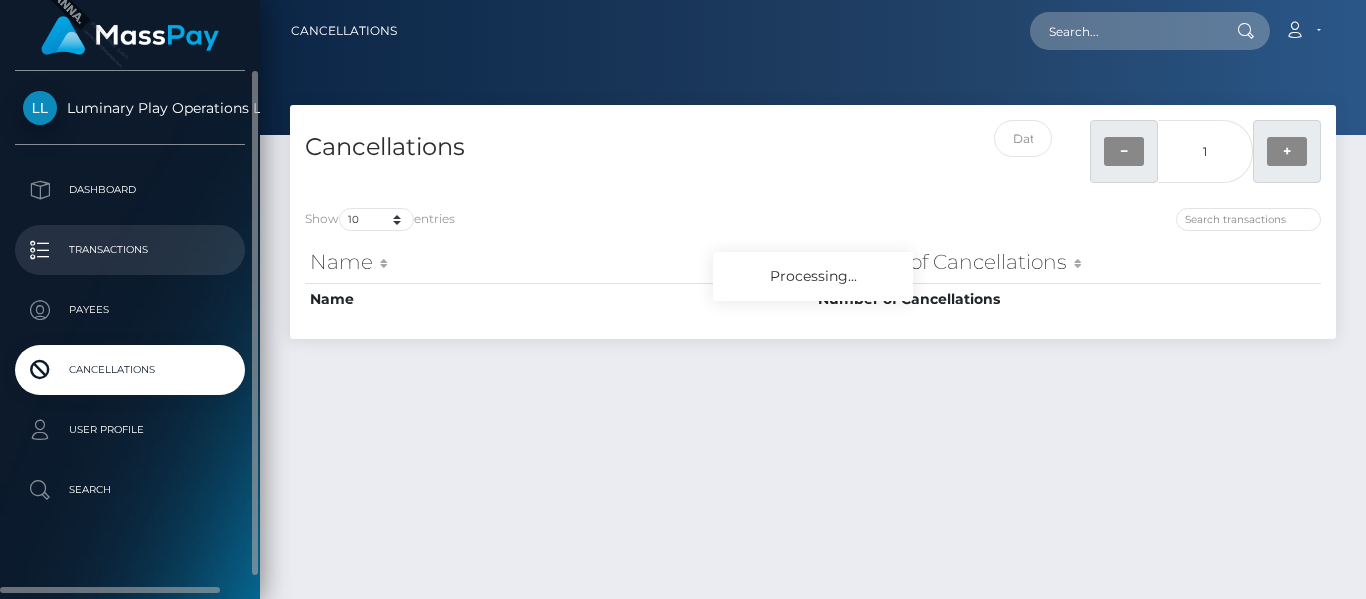 scroll, scrollTop: 0, scrollLeft: 0, axis: both 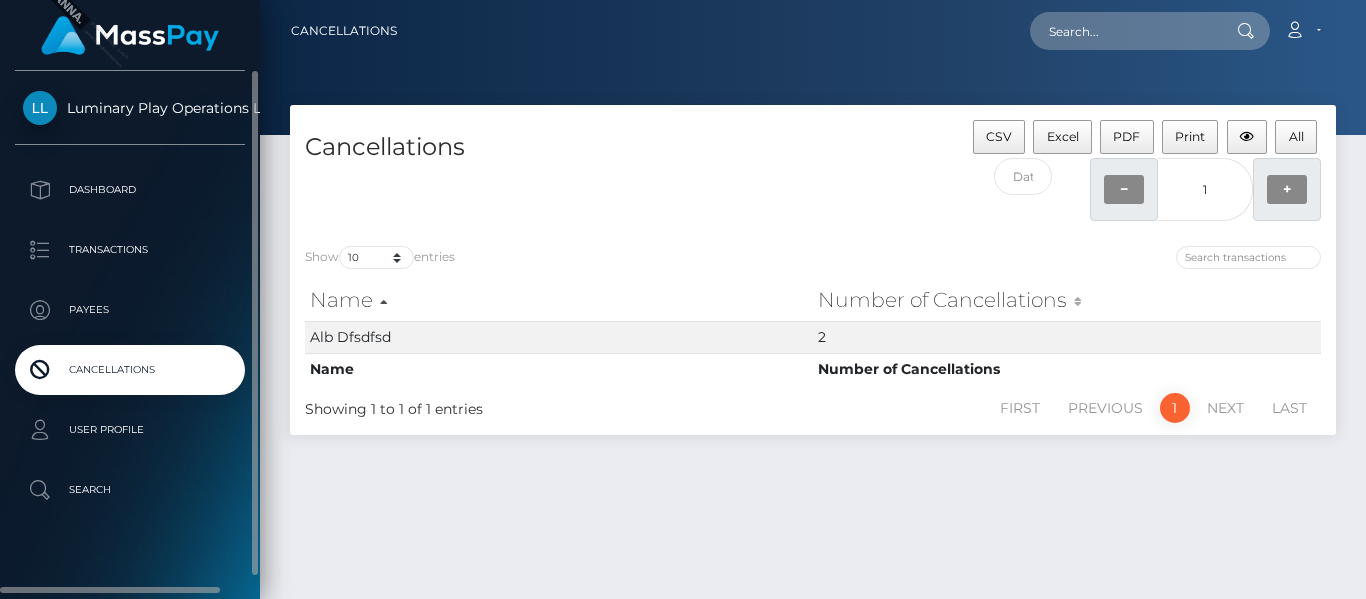 click on "Luminary Play Operations Limited" at bounding box center [130, 108] 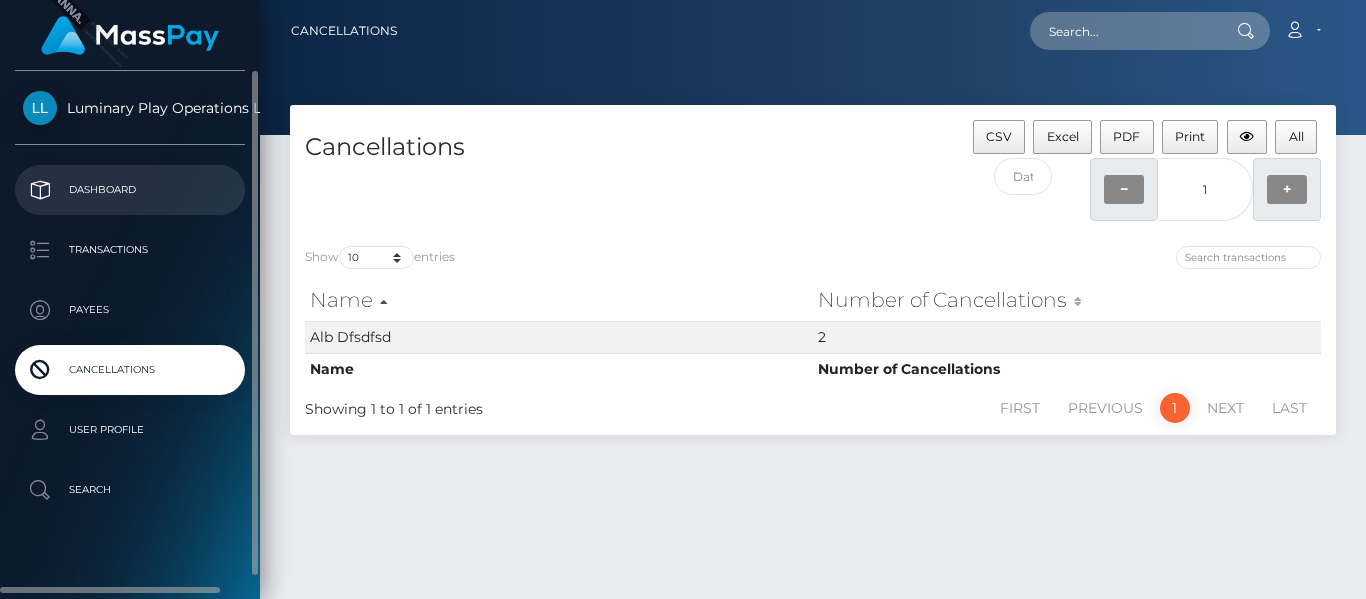 click on "Dashboard" at bounding box center (130, 190) 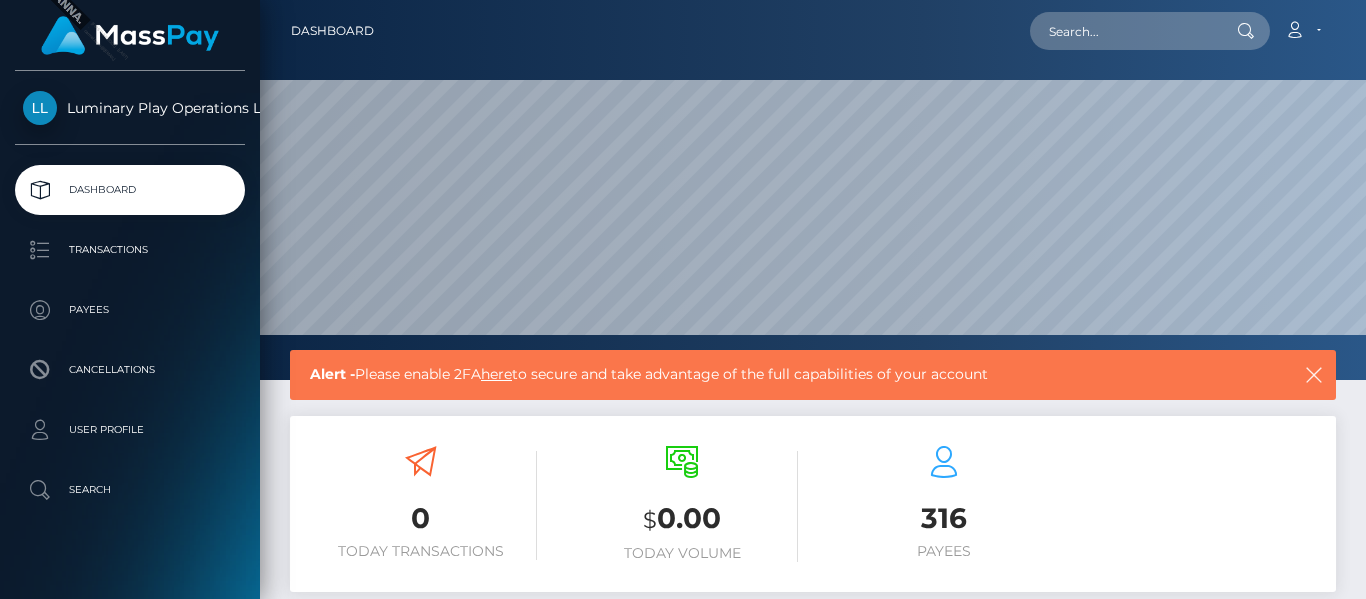 scroll, scrollTop: 0, scrollLeft: 0, axis: both 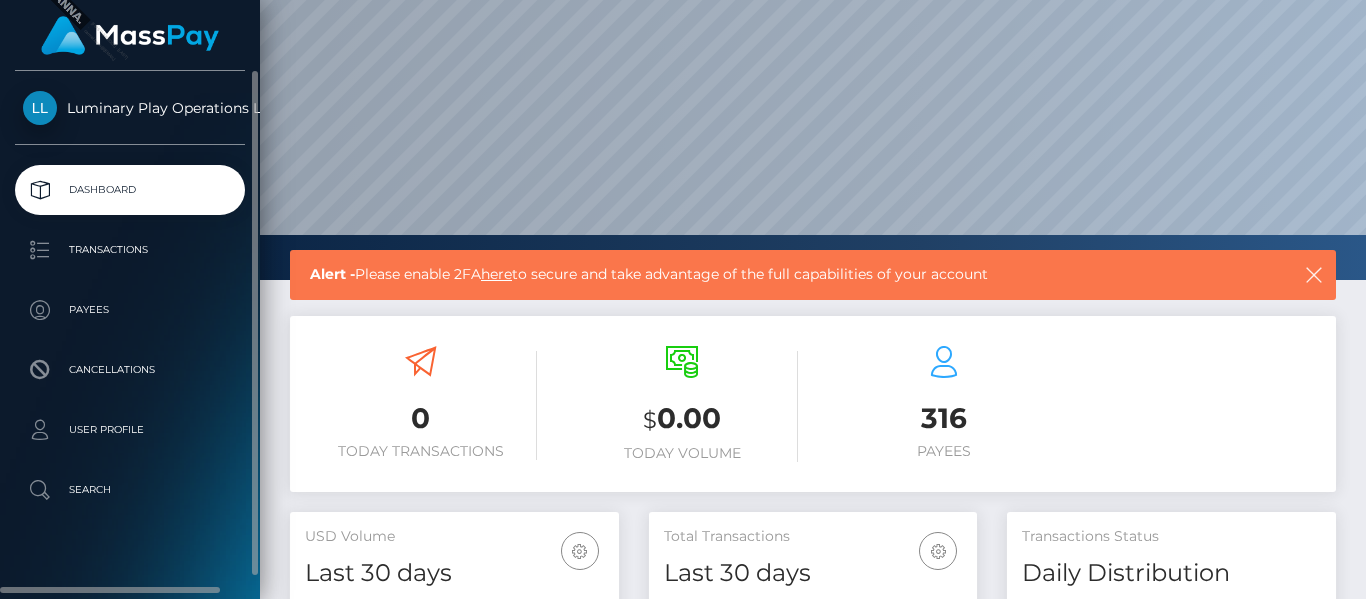 click on "Luminary Play Operations Limited" at bounding box center (130, 108) 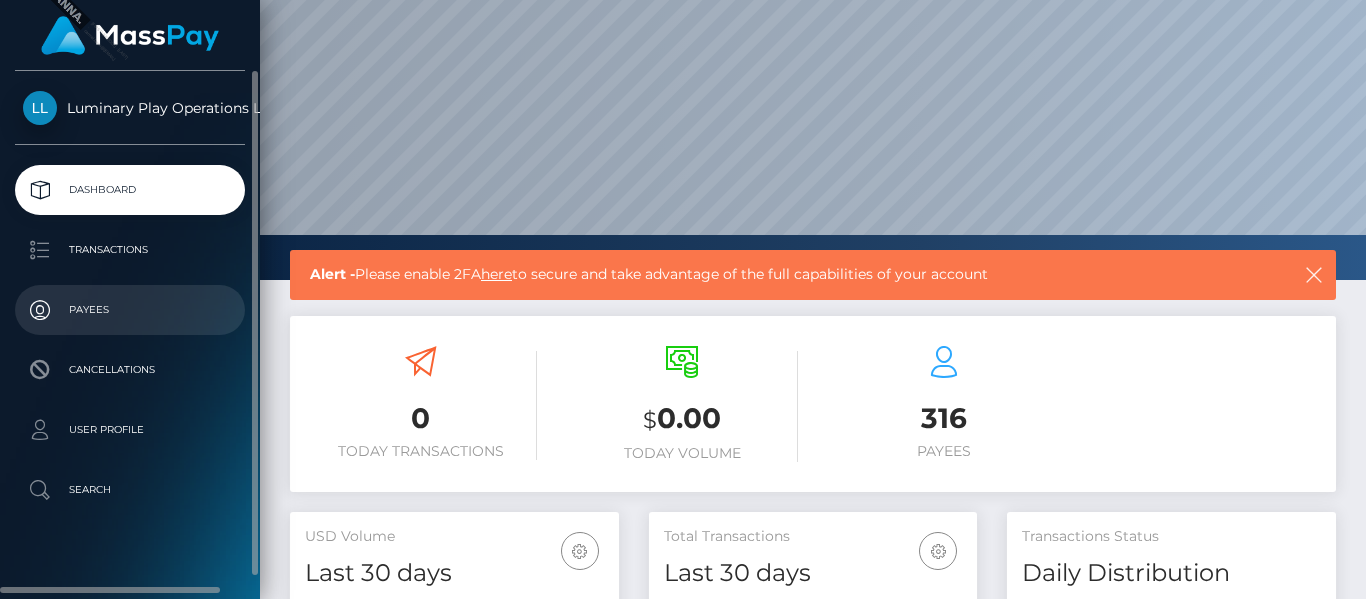 click on "Payees" at bounding box center (130, 310) 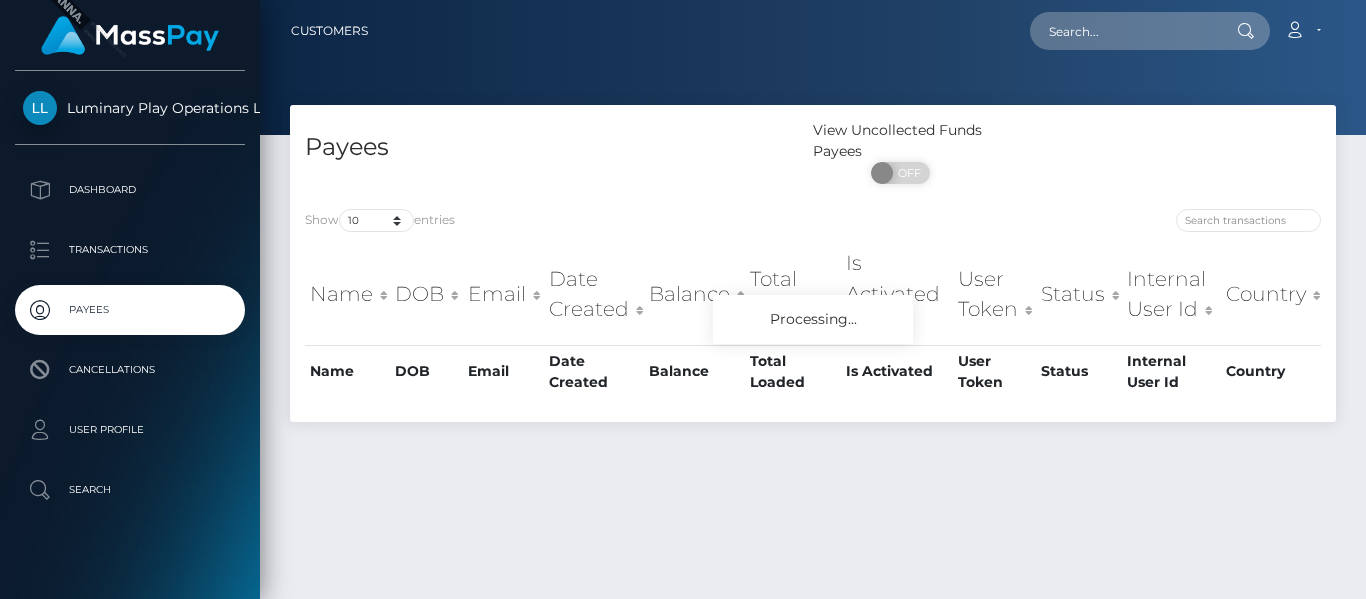 scroll, scrollTop: 0, scrollLeft: 0, axis: both 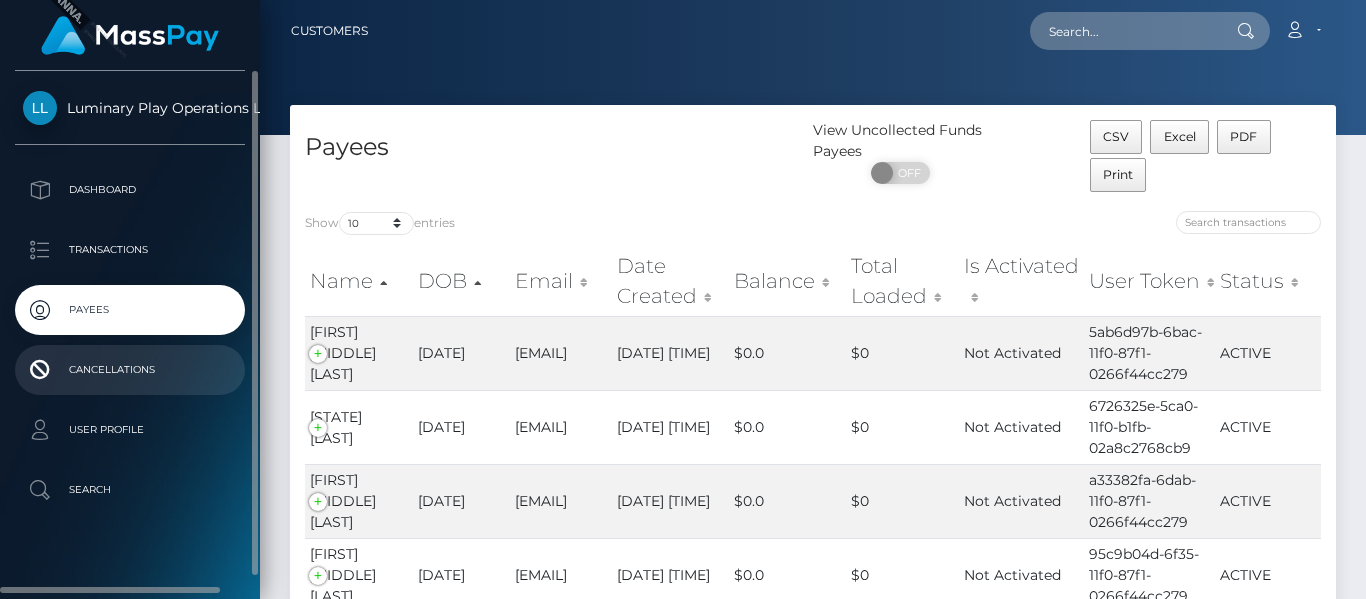 click on "Cancellations" at bounding box center [130, 370] 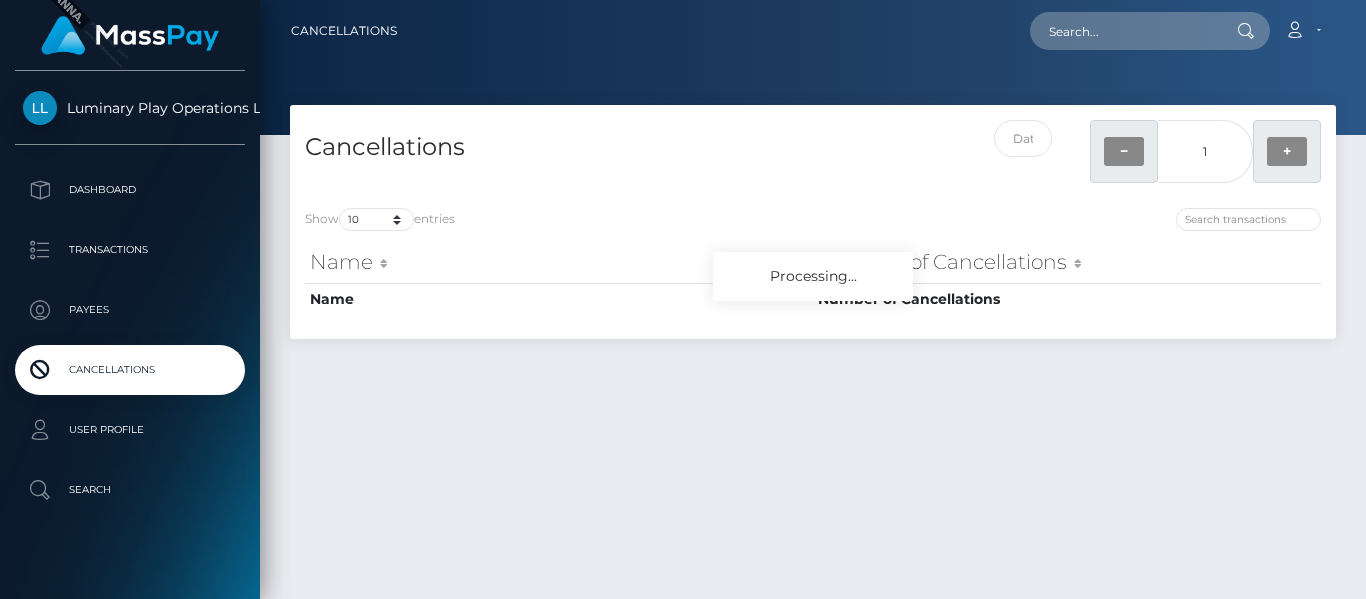 scroll, scrollTop: 0, scrollLeft: 0, axis: both 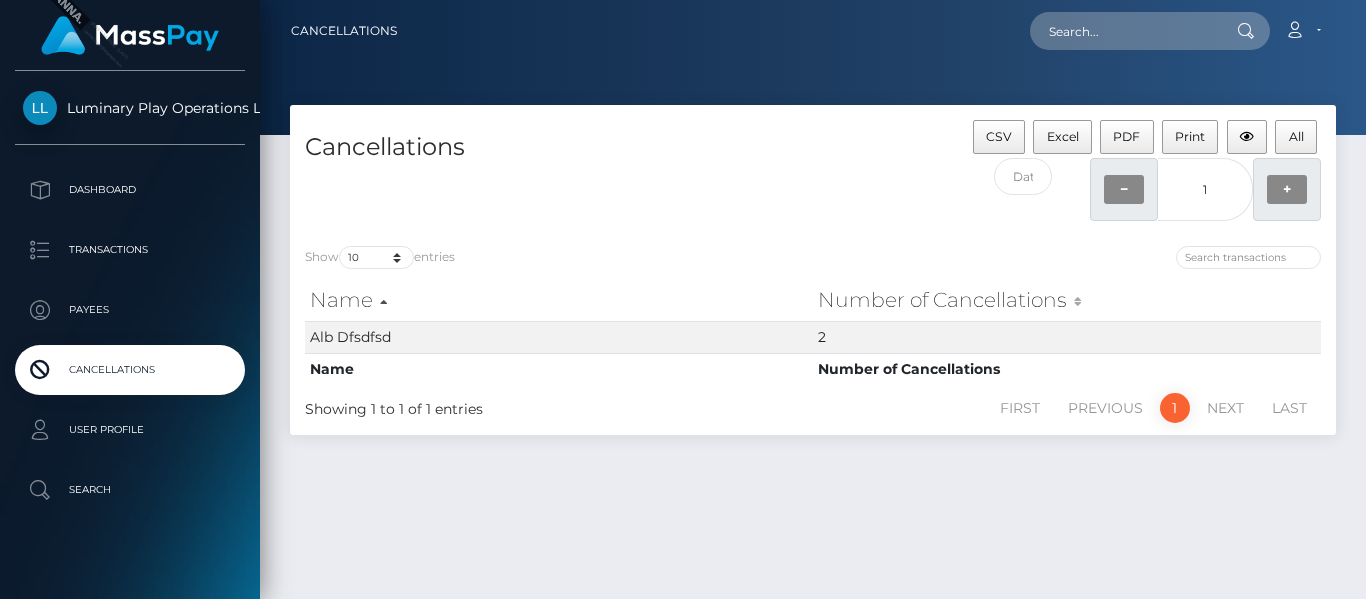 click on "User Profile" at bounding box center (130, 430) 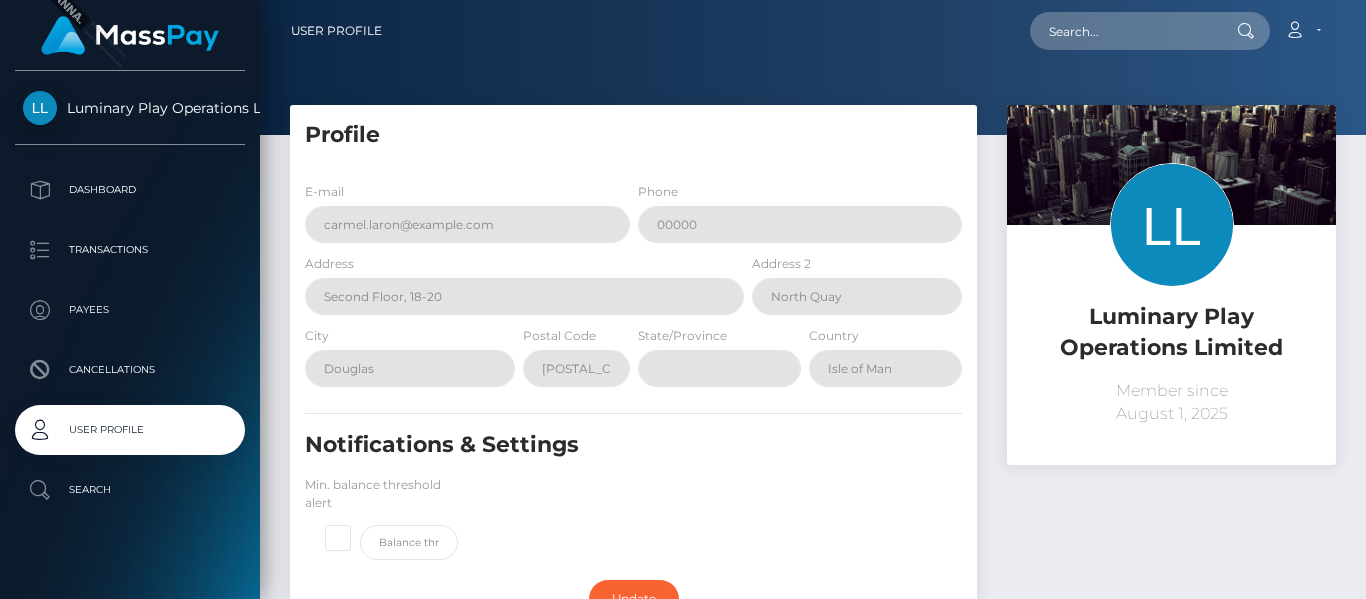 scroll, scrollTop: 0, scrollLeft: 0, axis: both 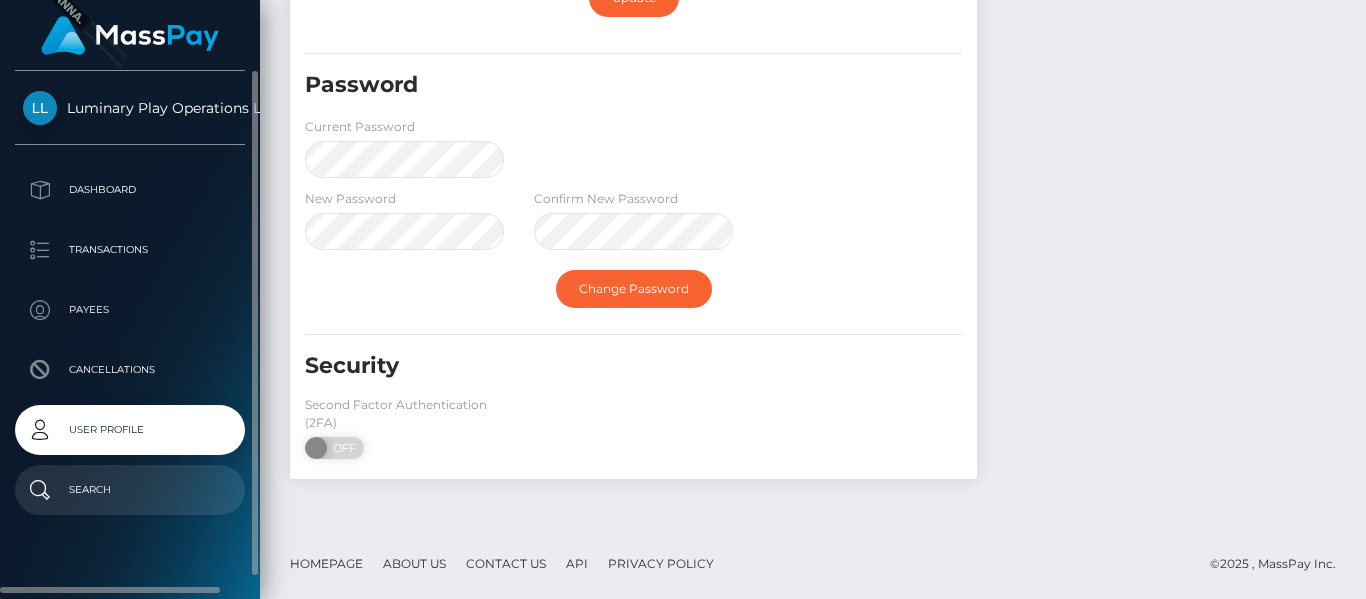click on "Search" at bounding box center (130, 490) 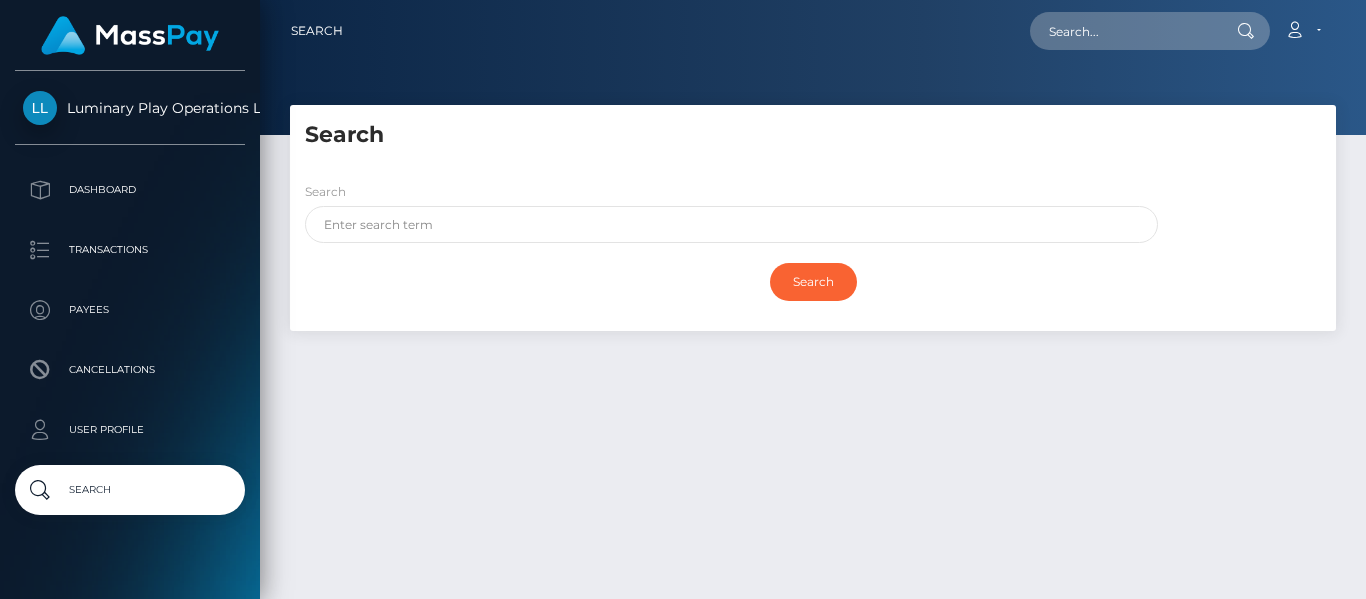scroll, scrollTop: 0, scrollLeft: 0, axis: both 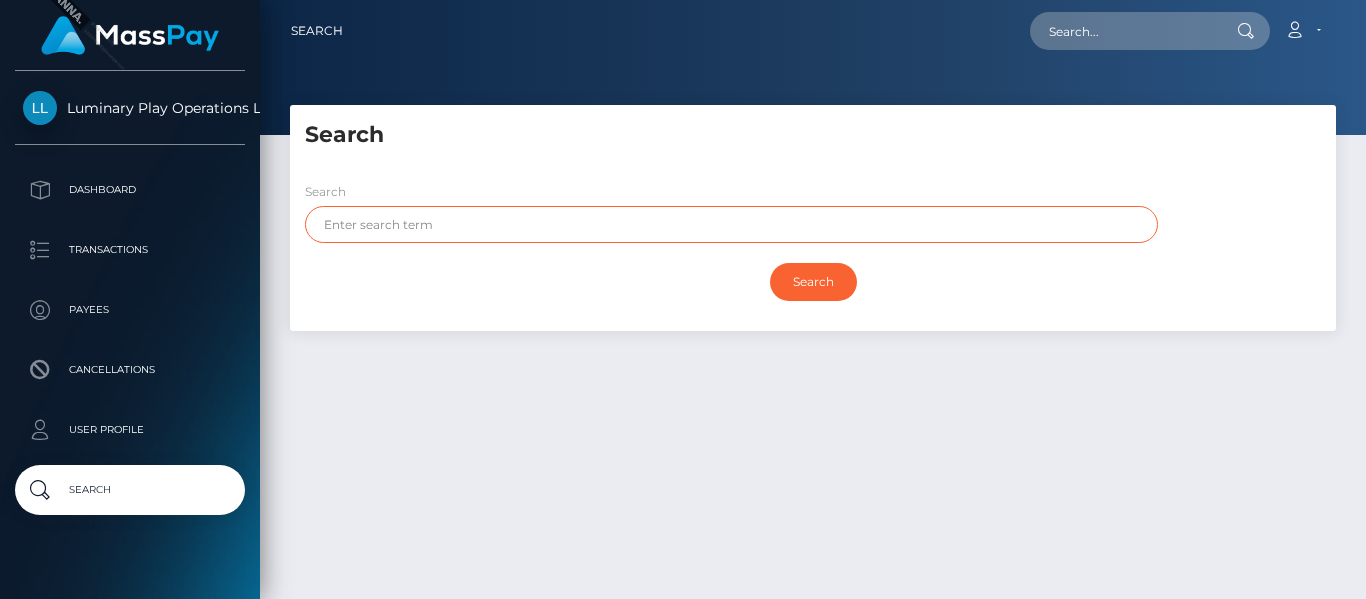 click at bounding box center (731, 224) 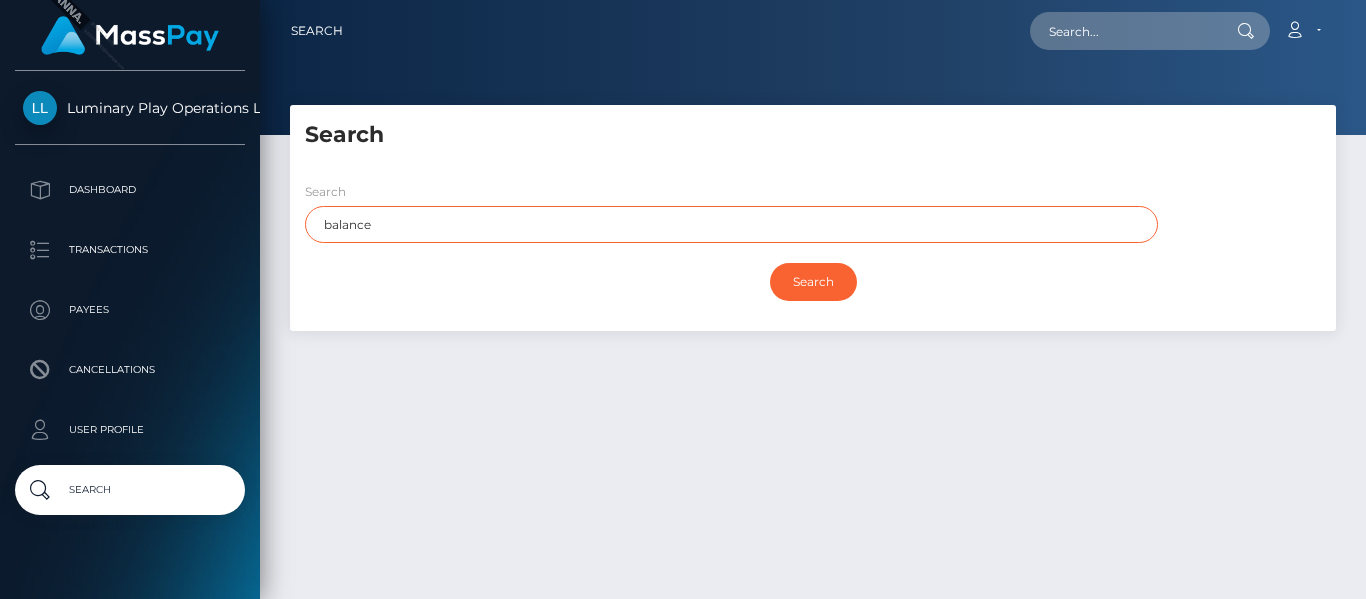 type on "balance" 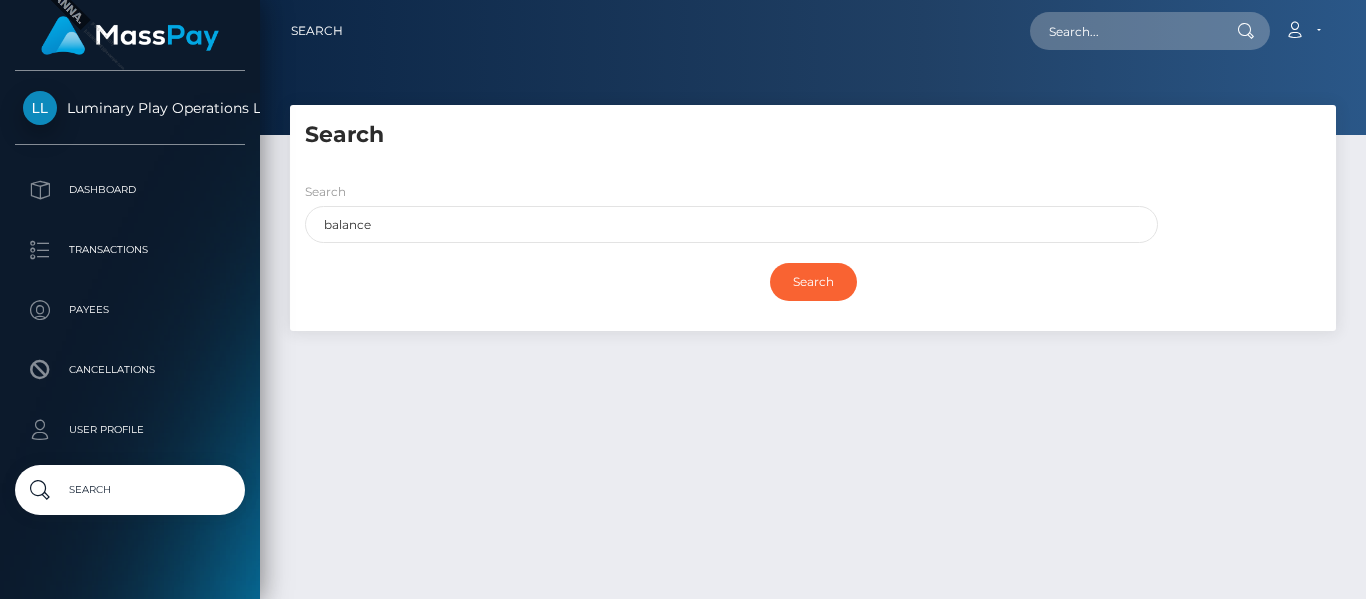 click on "Search" at bounding box center (317, 31) 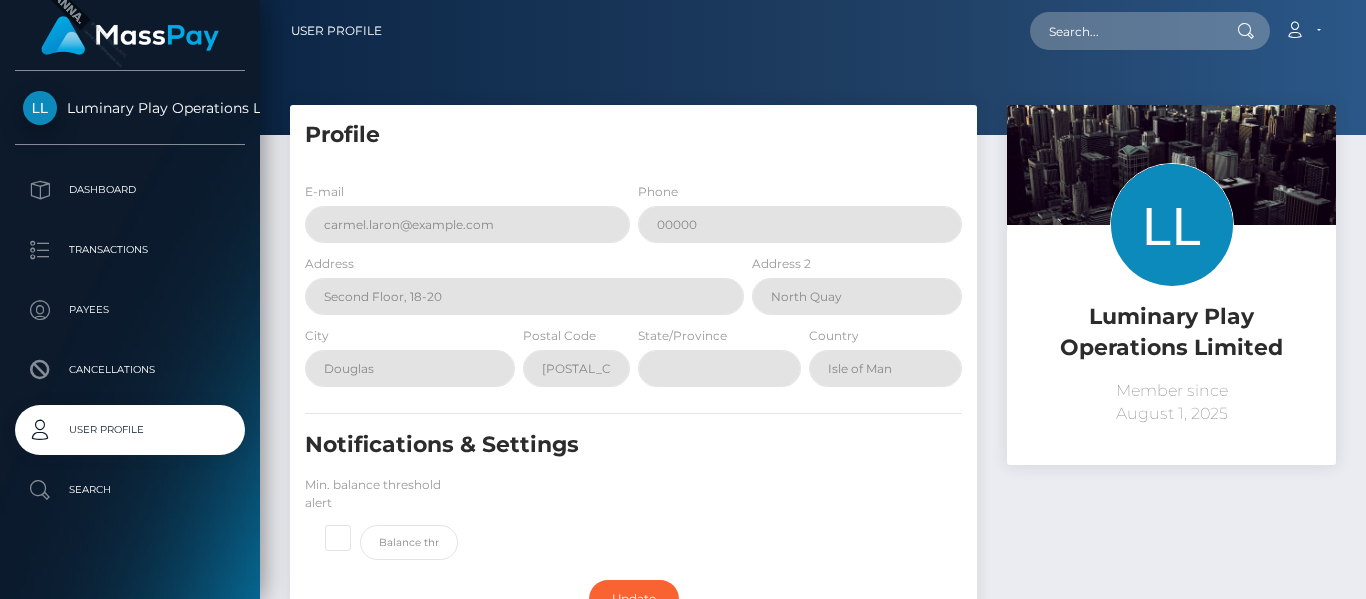 scroll, scrollTop: 0, scrollLeft: 0, axis: both 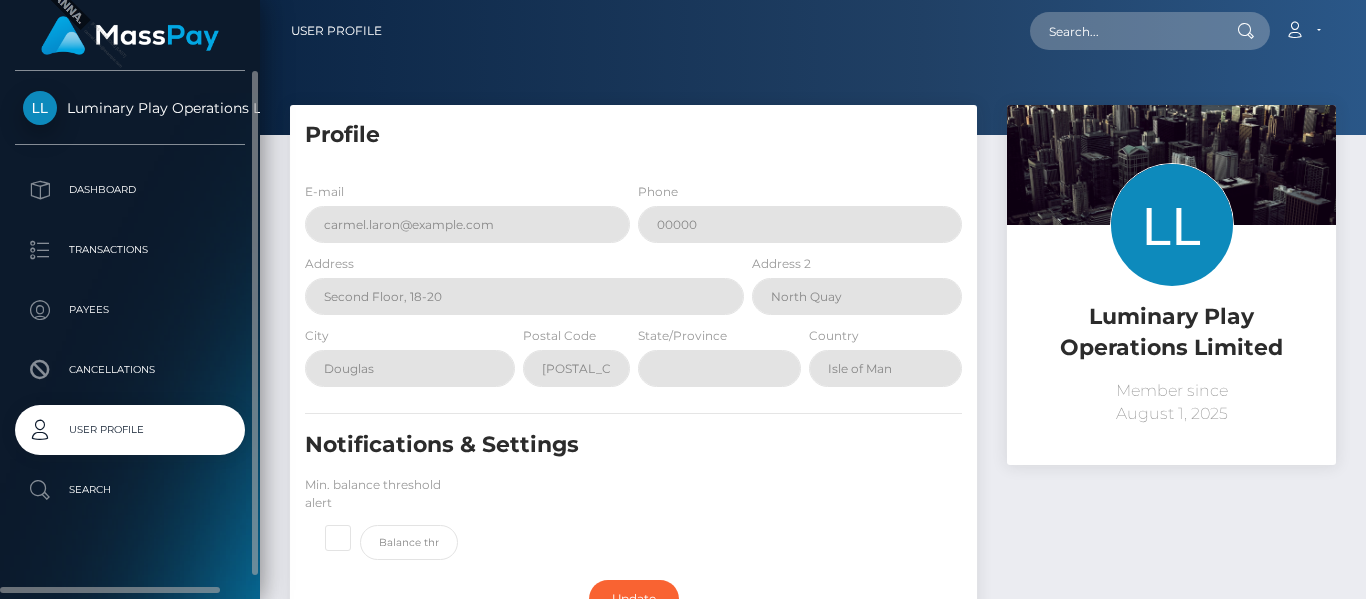 click on "Luminary Play Operations Limited" at bounding box center [130, 108] 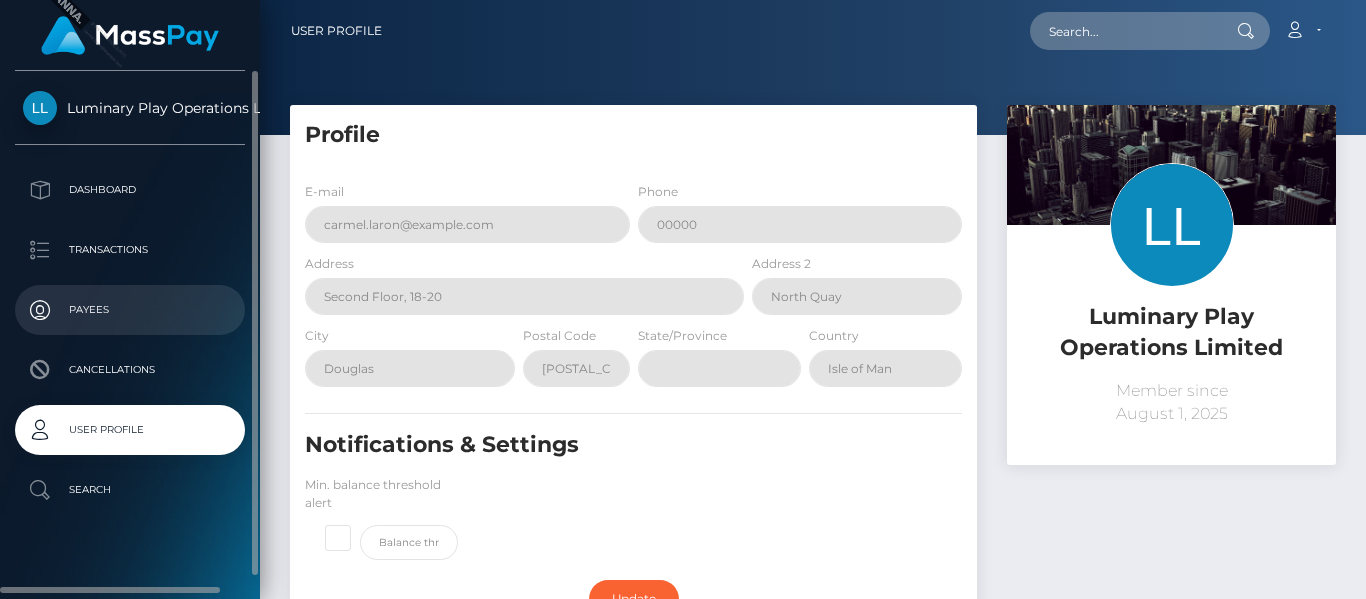 click on "Payees" at bounding box center (130, 310) 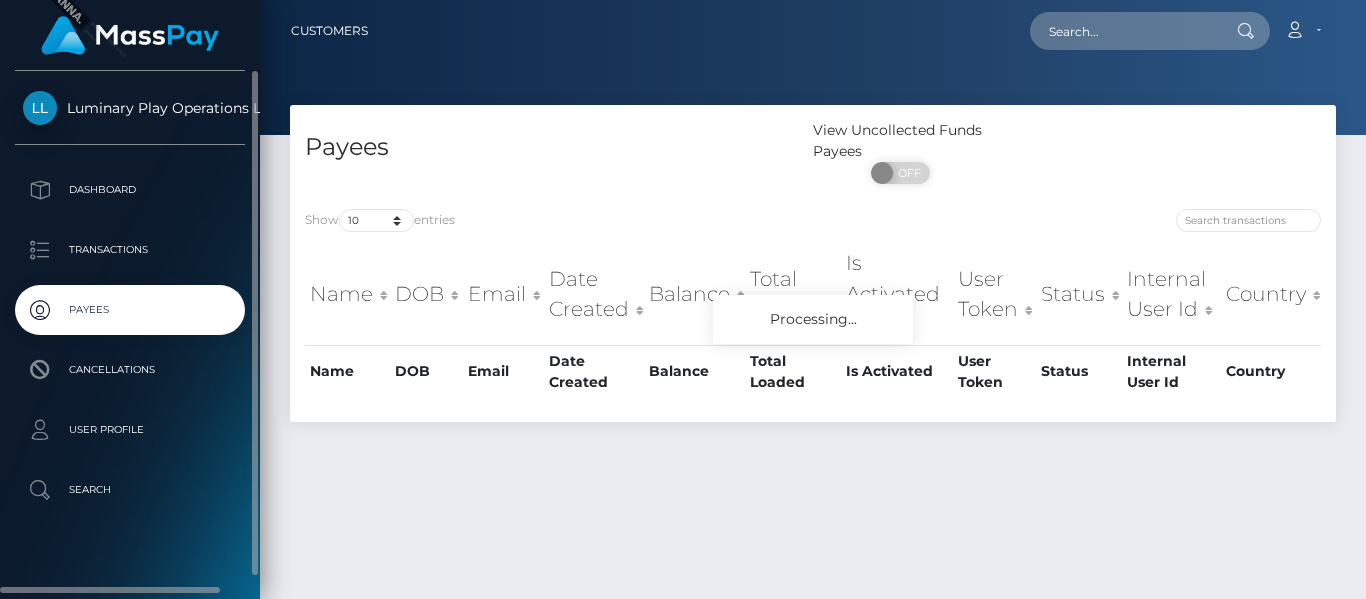 scroll, scrollTop: 0, scrollLeft: 0, axis: both 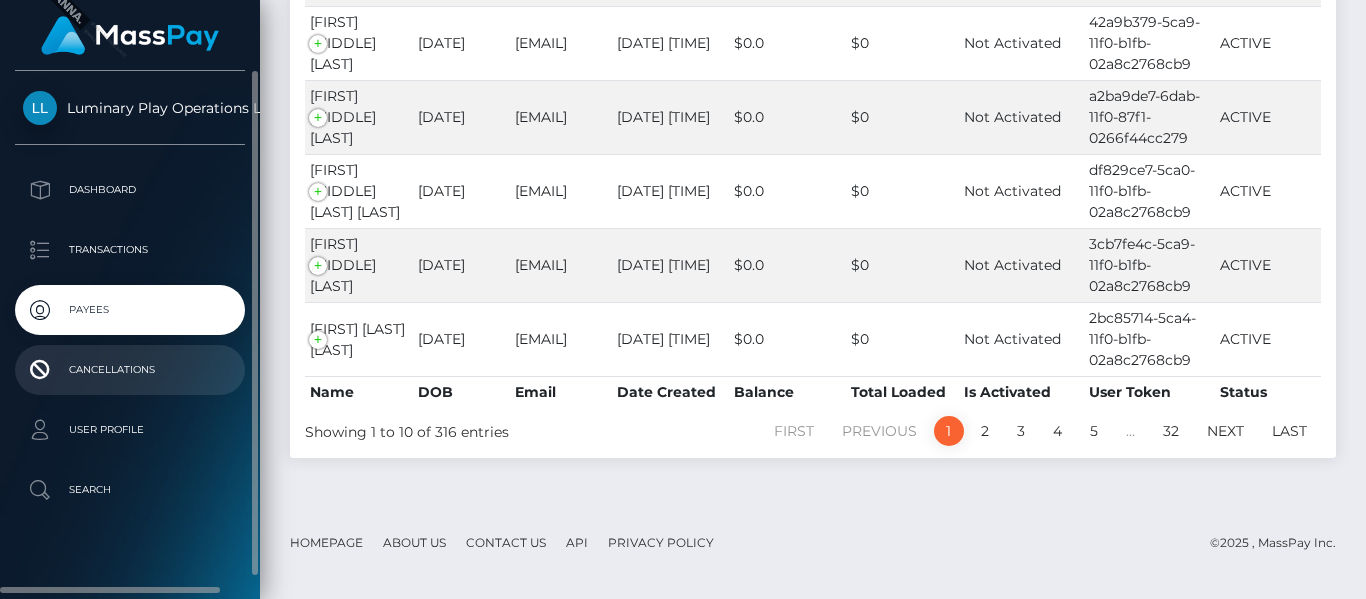 click on "Cancellations" at bounding box center (130, 370) 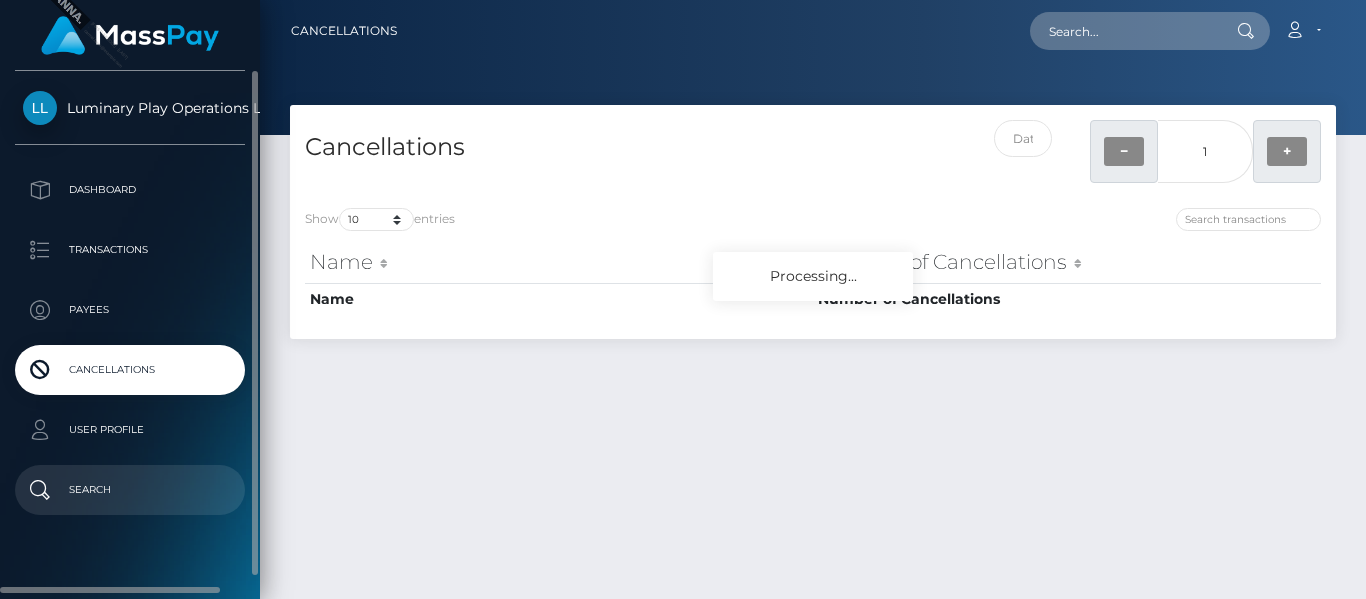 scroll, scrollTop: 0, scrollLeft: 0, axis: both 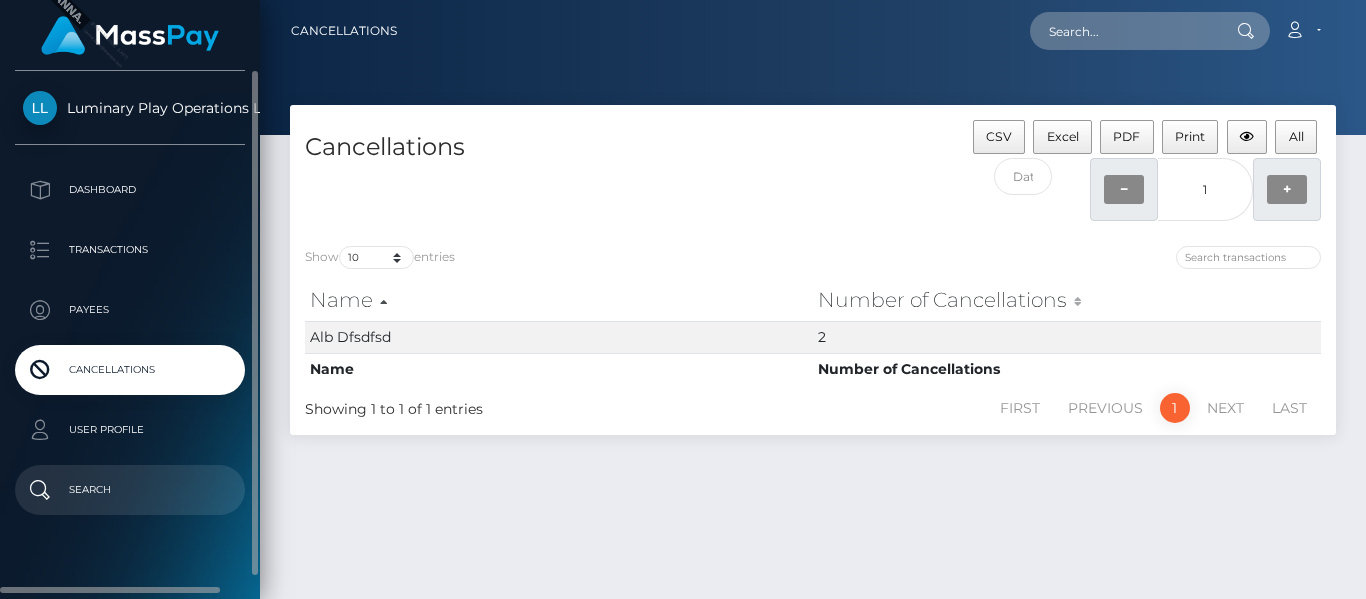 click on "Search" at bounding box center [130, 490] 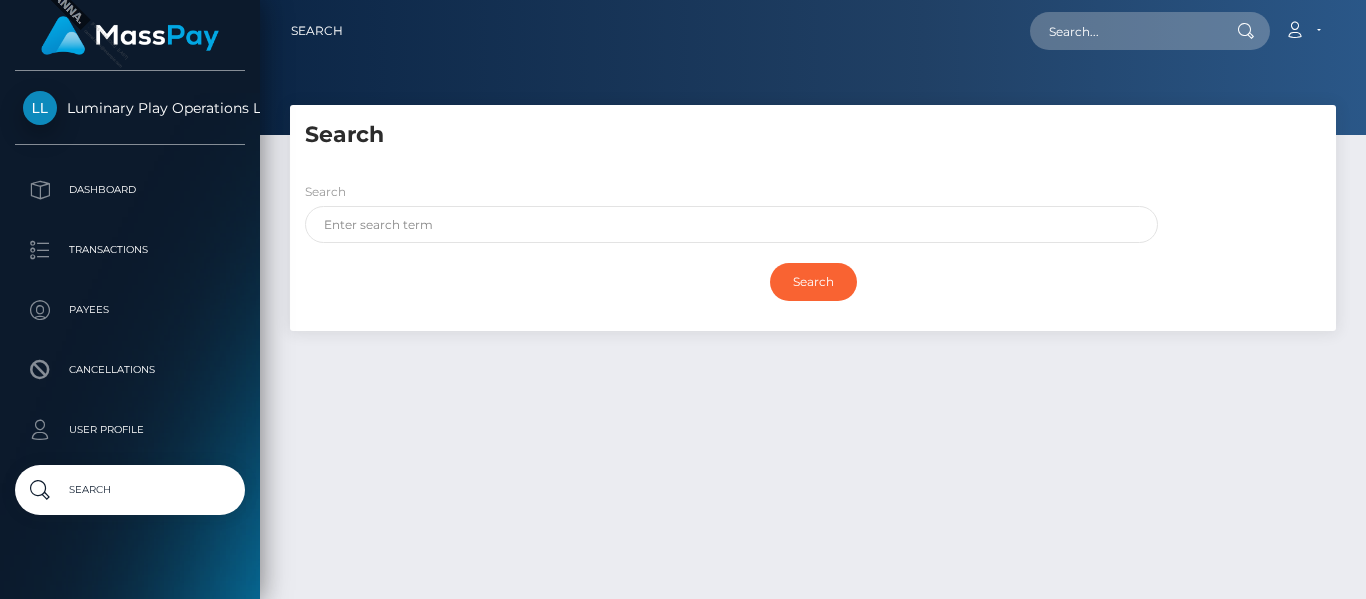 scroll, scrollTop: 0, scrollLeft: 0, axis: both 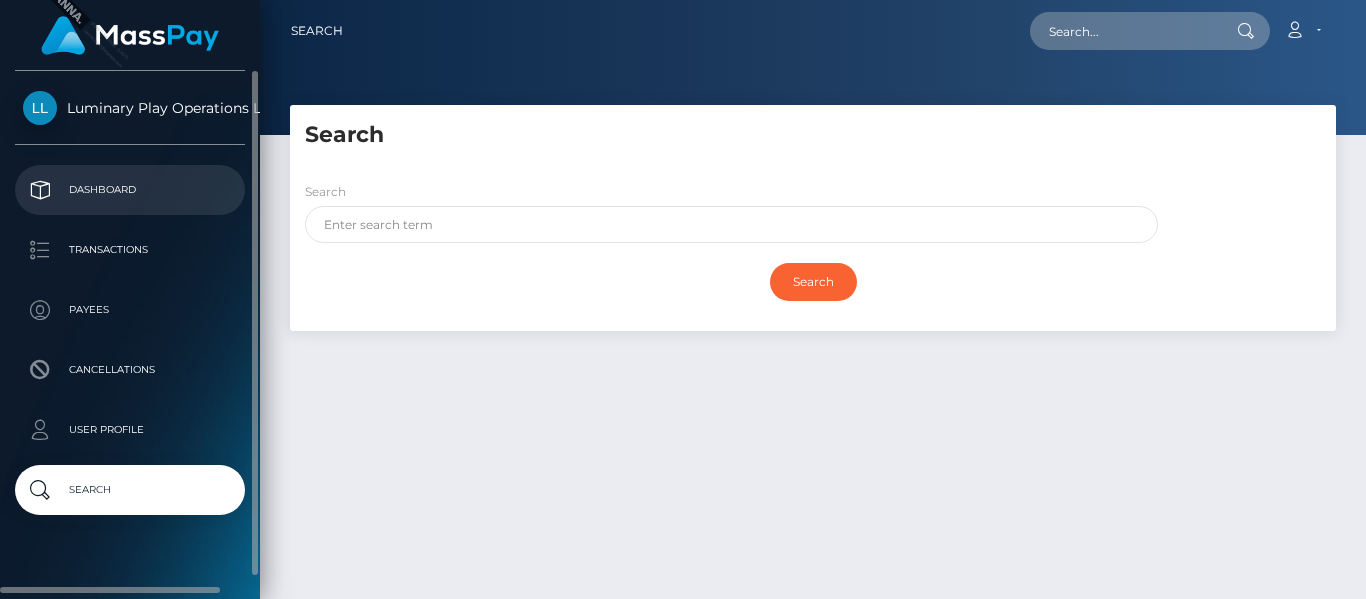 click on "Dashboard" at bounding box center [130, 190] 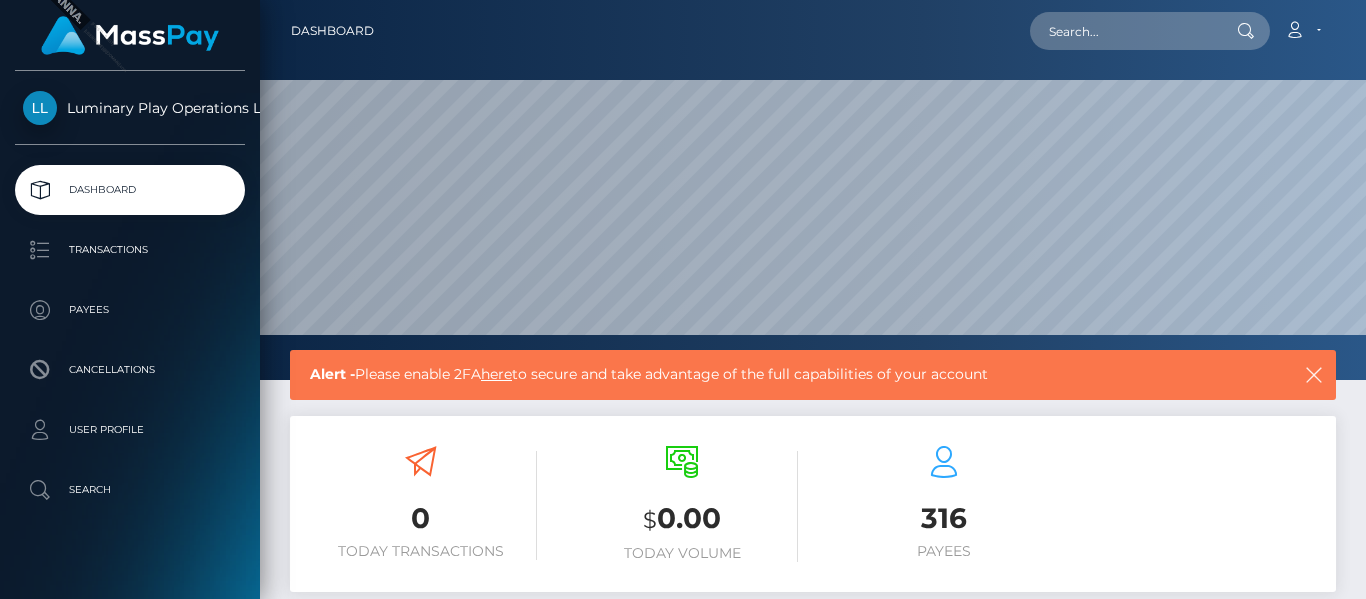 scroll, scrollTop: 0, scrollLeft: 0, axis: both 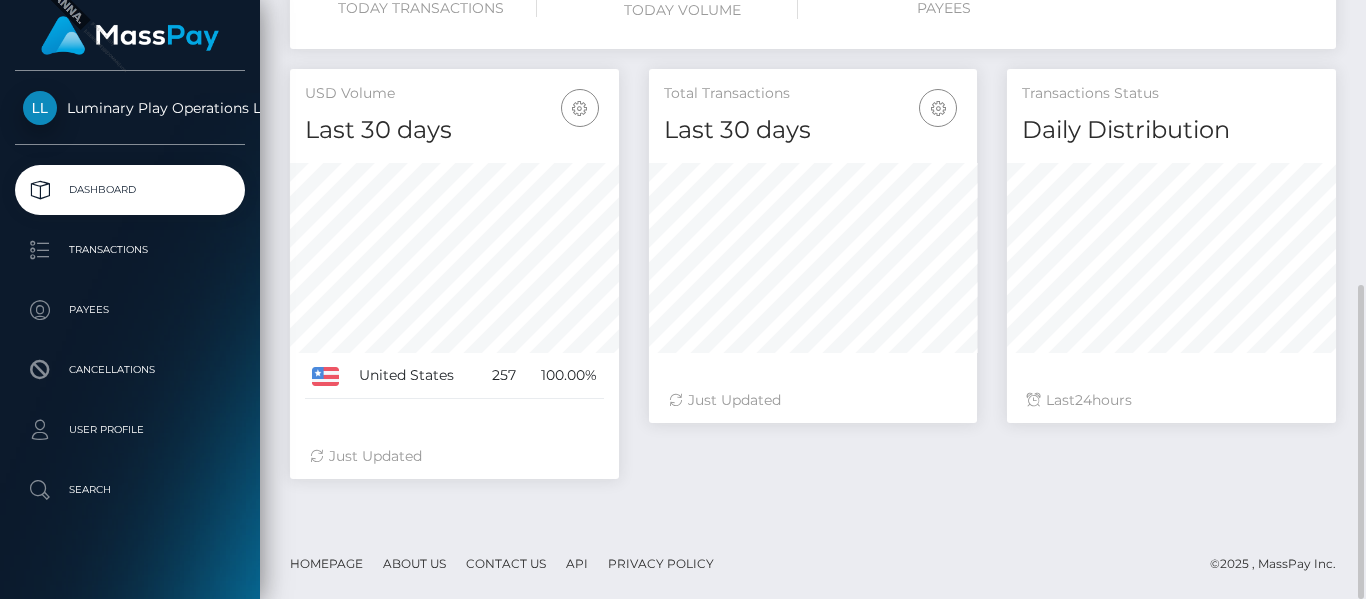 click on "Alert -   Please enable 2FA  here  to secure and take advantage of the full capabilities of your account
0
Today Transactions
$ 0.00 Today Volume 316 Payees  Last" at bounding box center [813, 168] 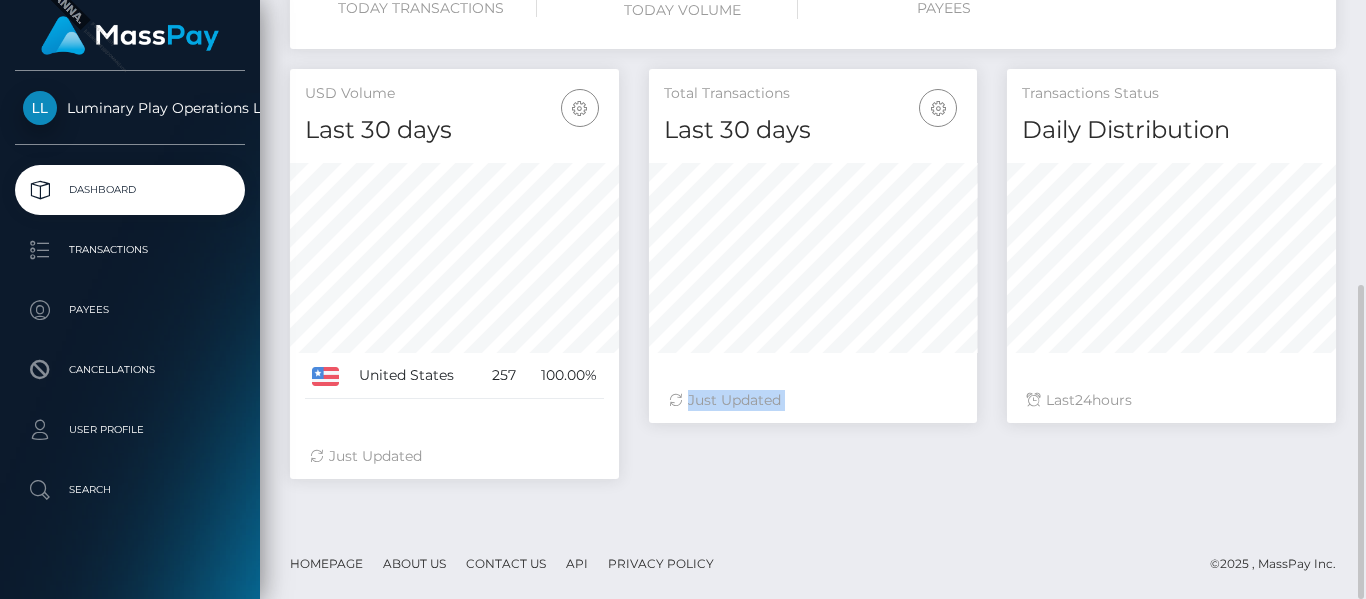 click on "Alert -   Please enable 2FA  here  to secure and take advantage of the full capabilities of your account
0
Today Transactions
$ 0.00 Today Volume 316 Payees  Last" at bounding box center [813, 168] 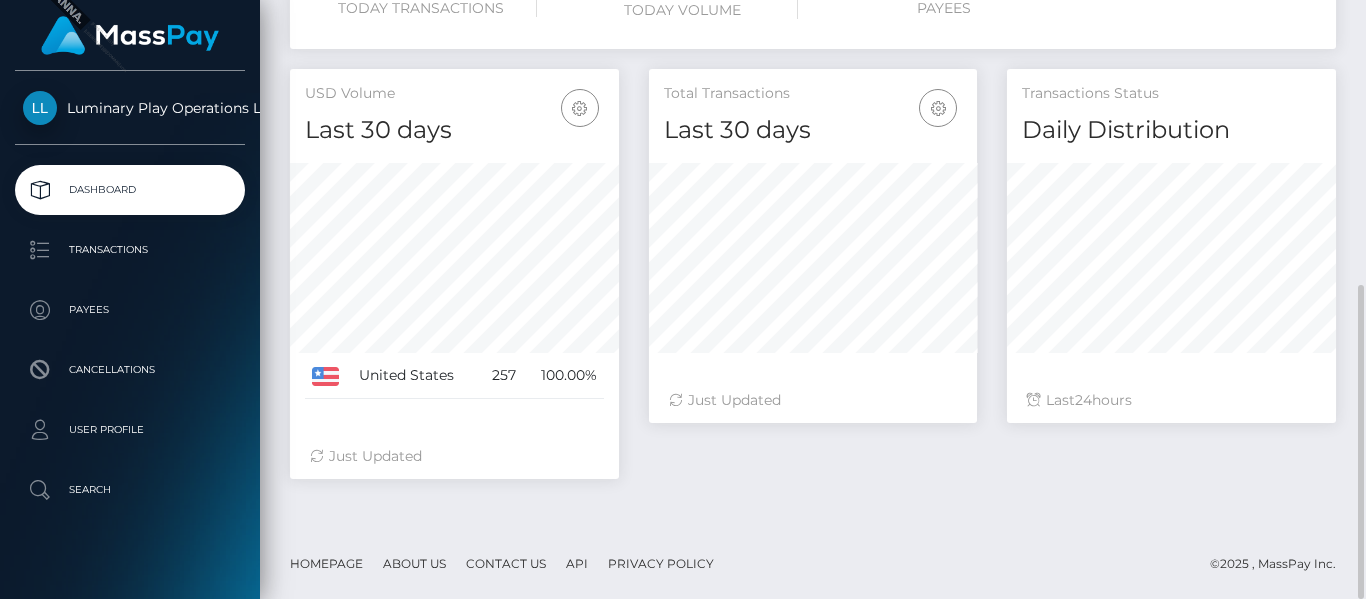 click on "Alert -   Please enable 2FA  here  to secure and take advantage of the full capabilities of your account
0
Today Transactions
$ 0.00 Today Volume 316 Payees  Last" at bounding box center [813, 168] 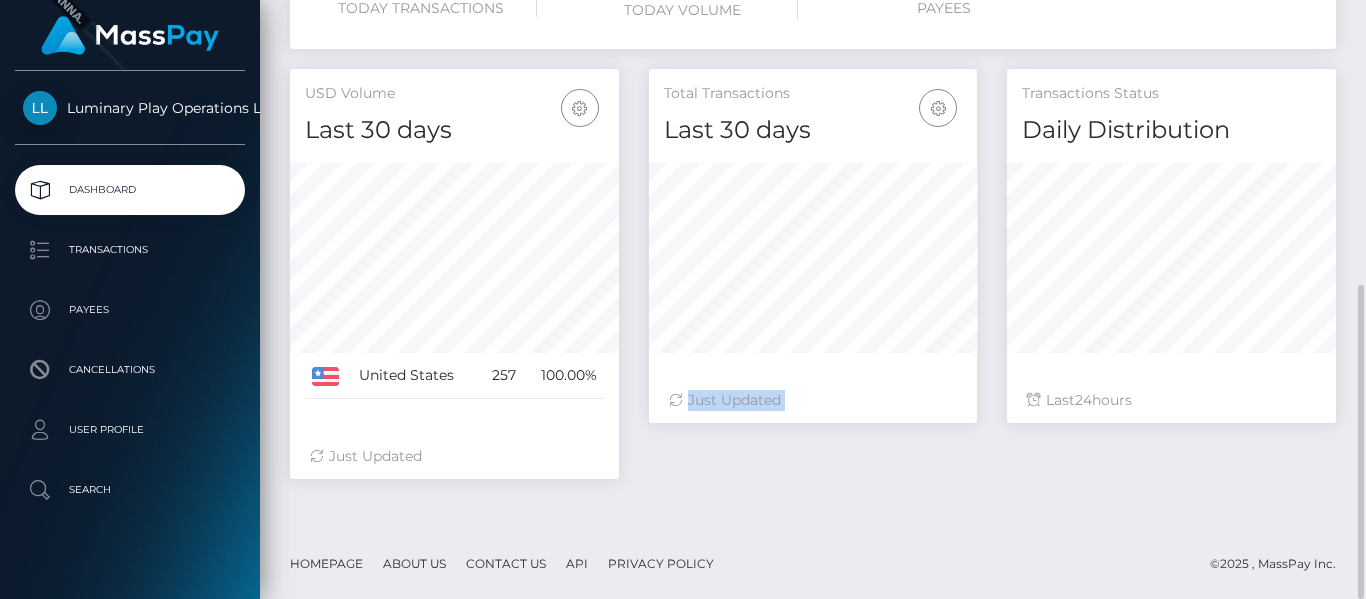 click on "Alert -   Please enable 2FA  here  to secure and take advantage of the full capabilities of your account
0
Today Transactions
$ 0.00 Today Volume 316 Payees  Last" at bounding box center (813, 168) 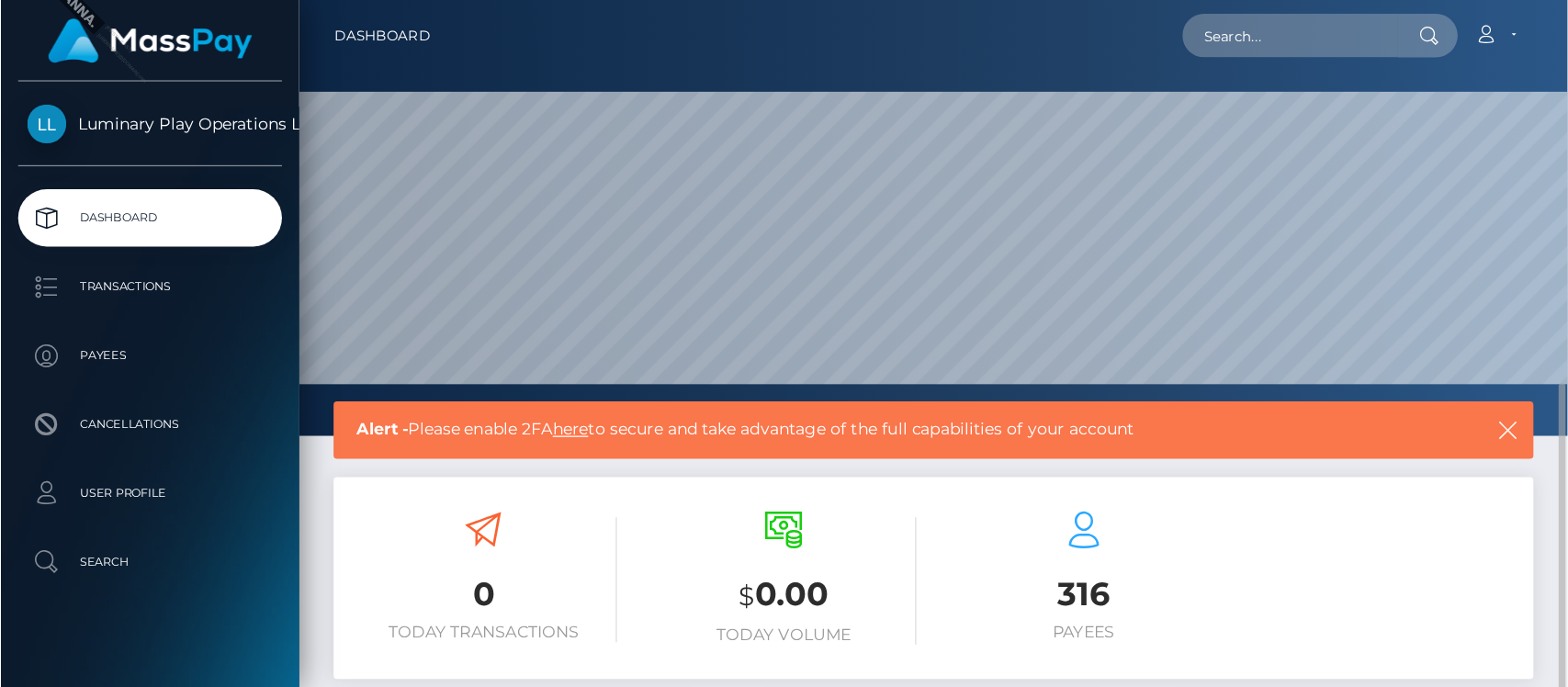scroll, scrollTop: 194, scrollLeft: 0, axis: vertical 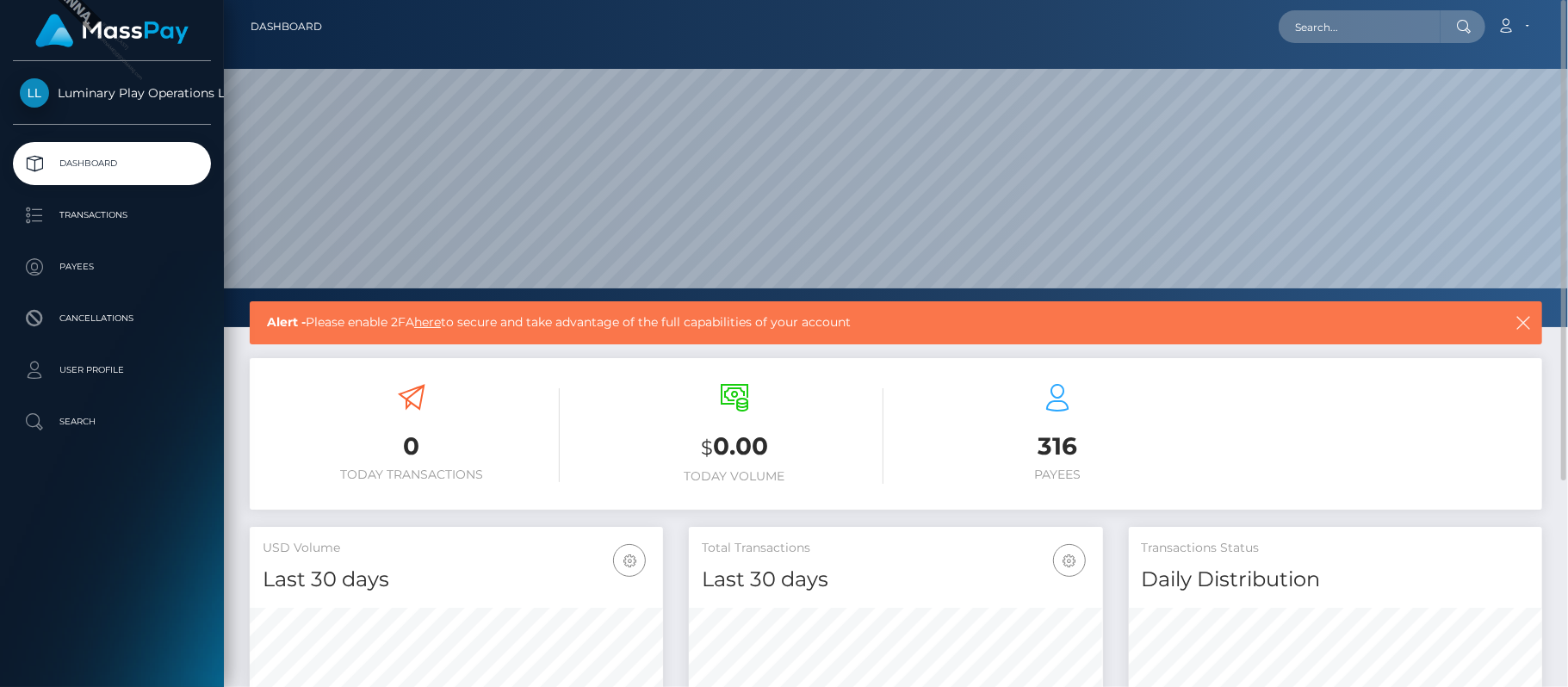 click on "$ 0.00
Today Volume" at bounding box center (734, 434) 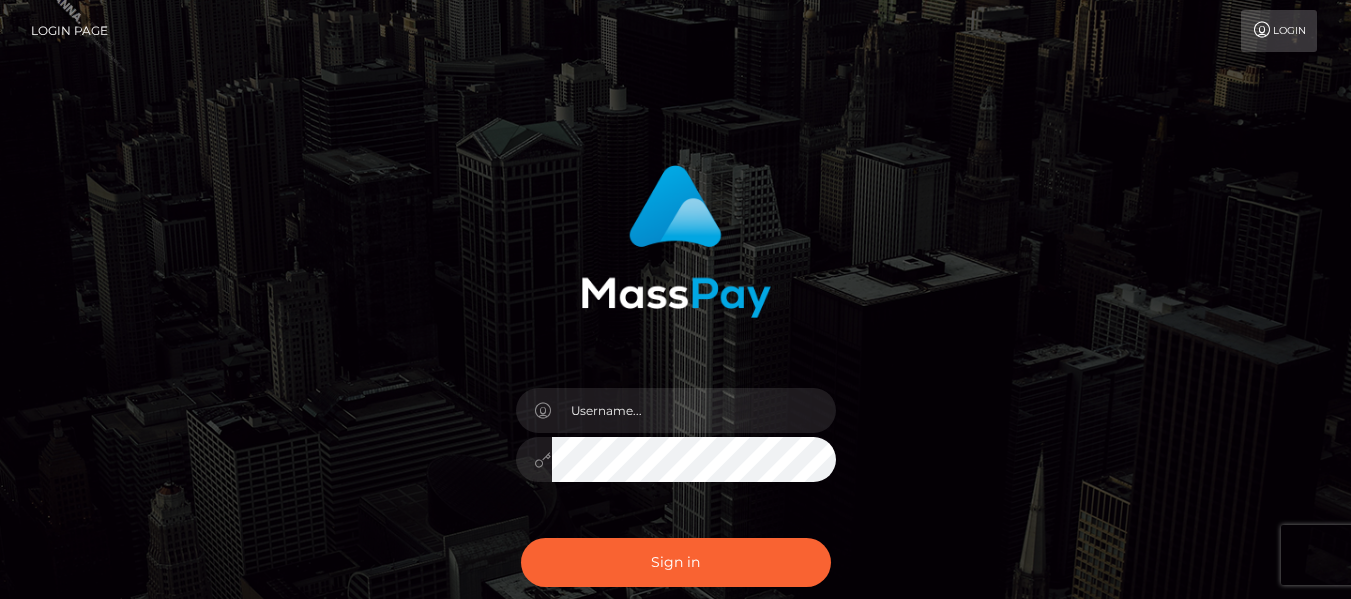 scroll, scrollTop: 0, scrollLeft: 0, axis: both 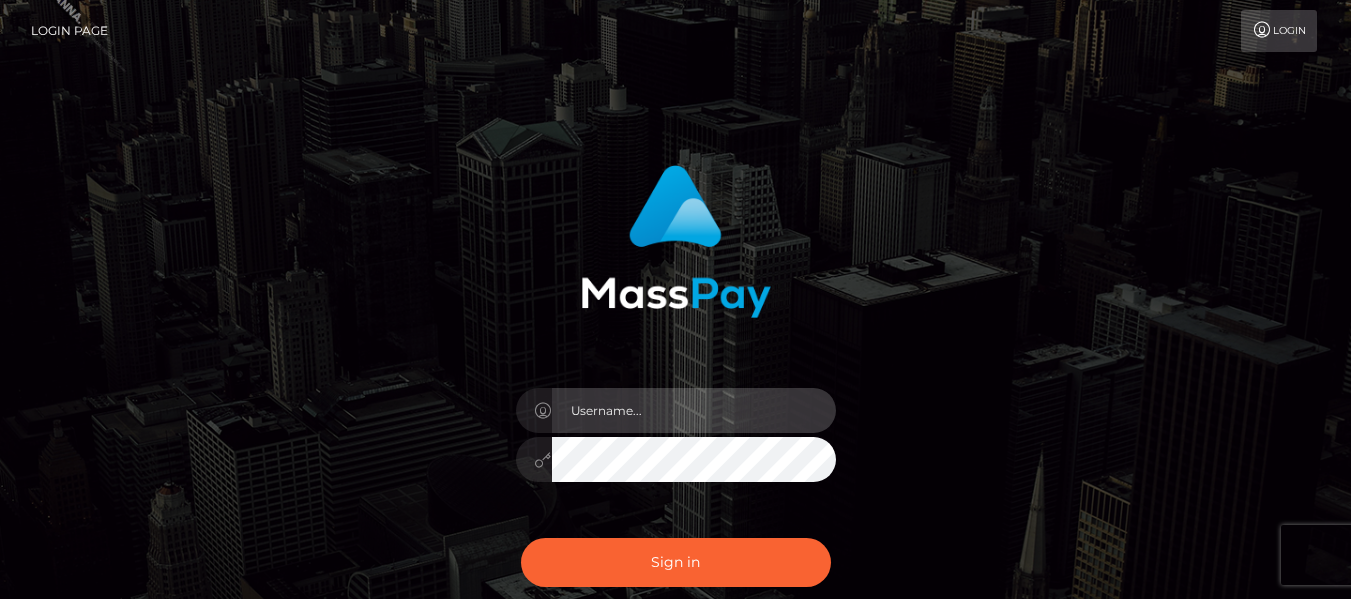 type on "Carmel.megabonanza" 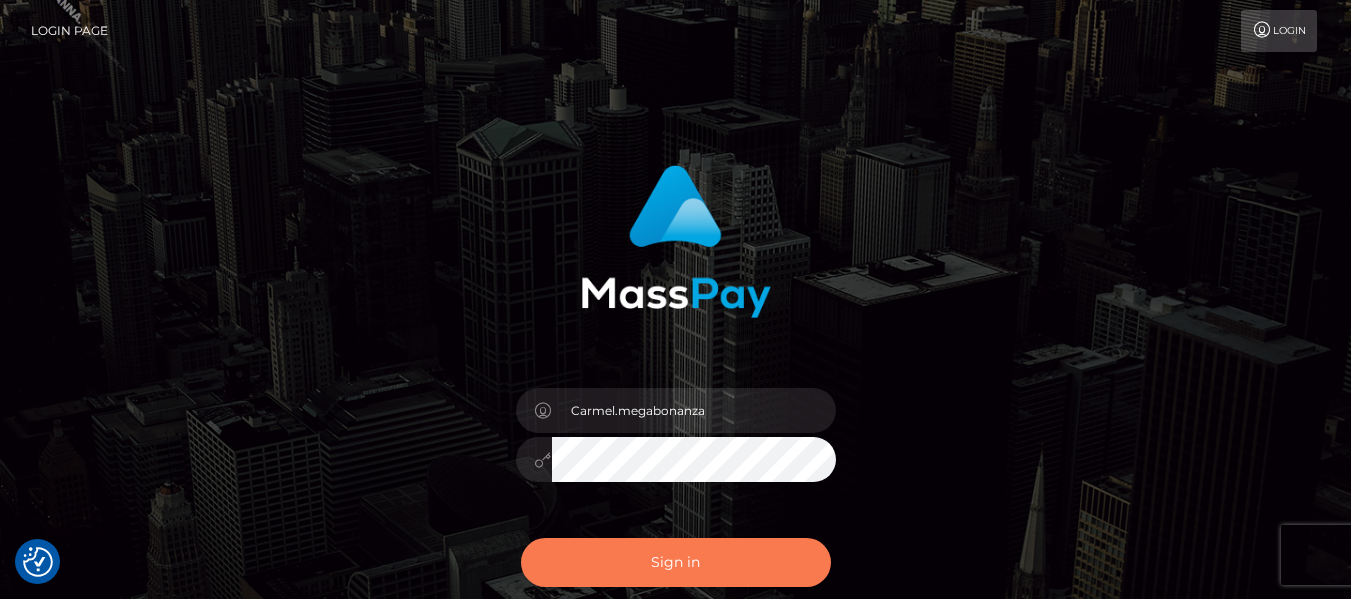 click on "Sign in" at bounding box center (676, 562) 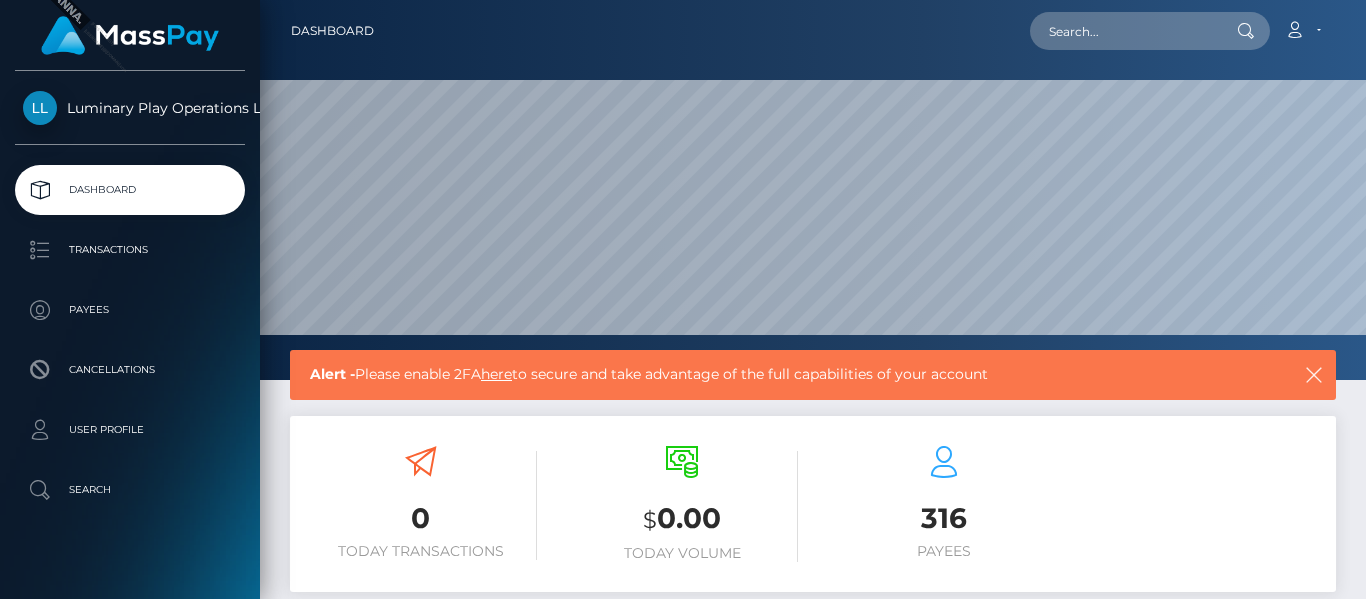 scroll, scrollTop: 0, scrollLeft: 0, axis: both 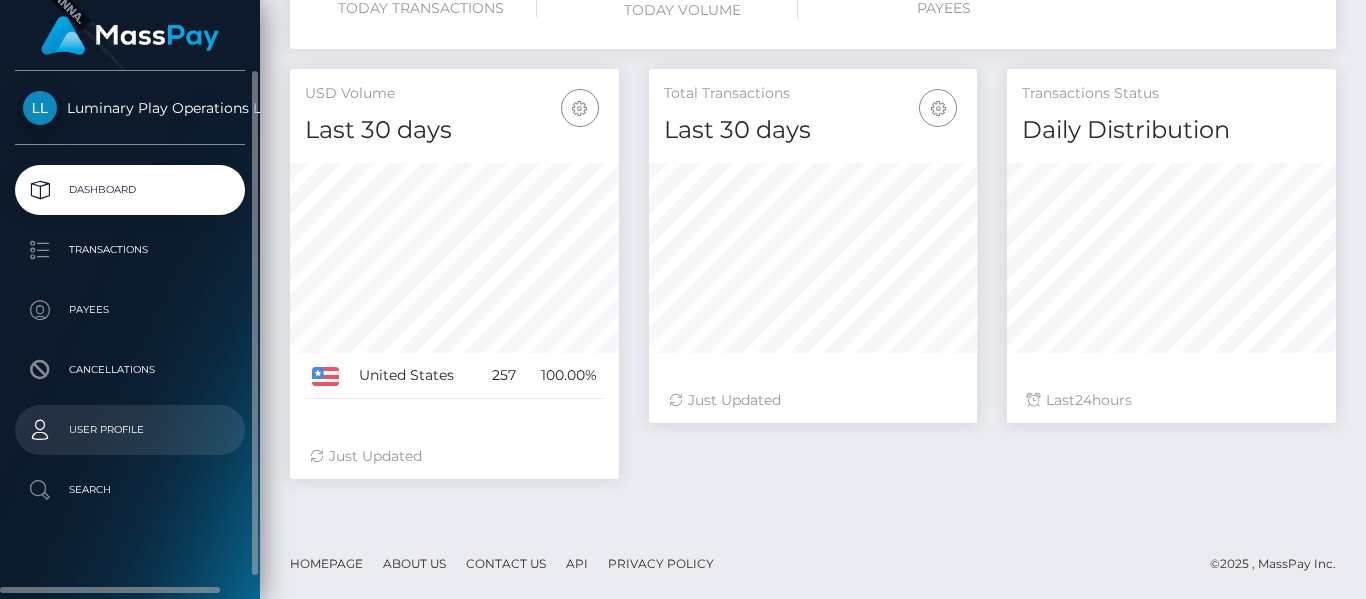 click on "User Profile" at bounding box center [130, 430] 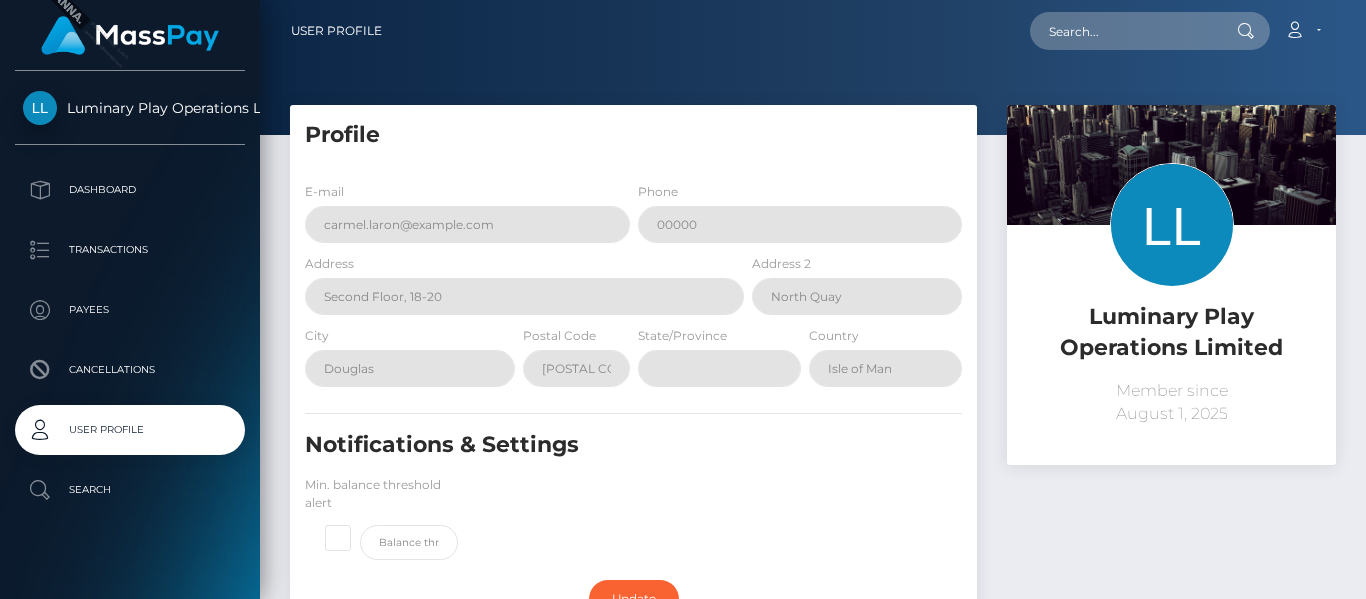 click on "Transactions" at bounding box center (130, 250) 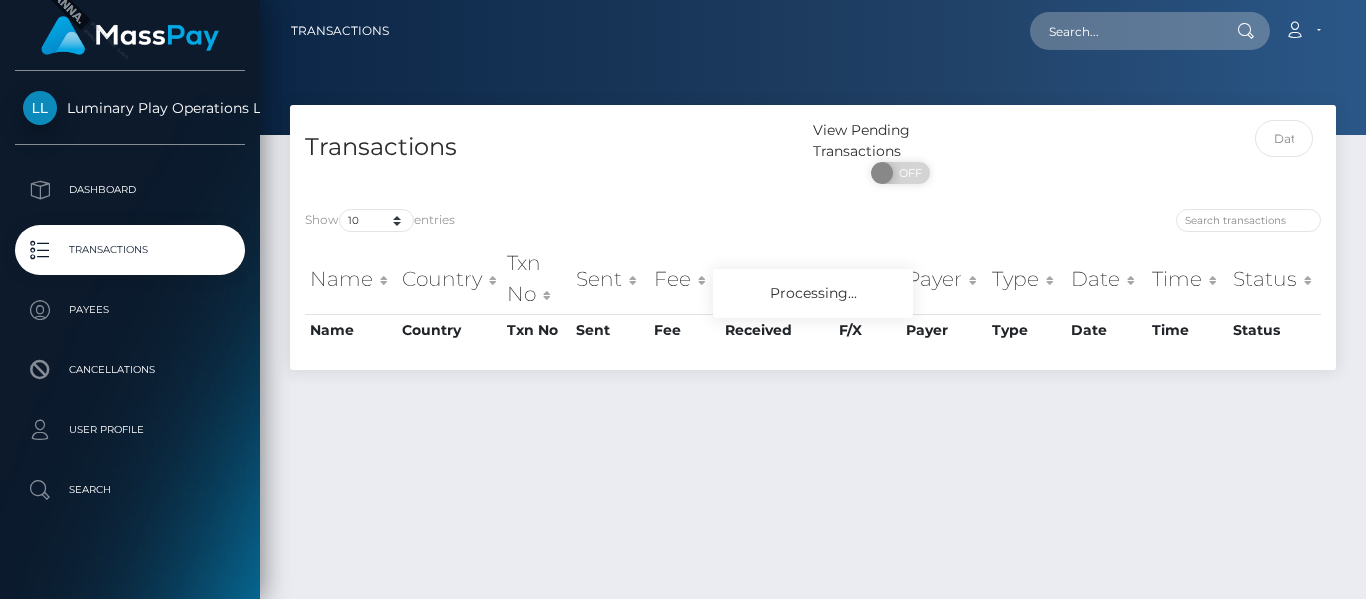scroll, scrollTop: 0, scrollLeft: 0, axis: both 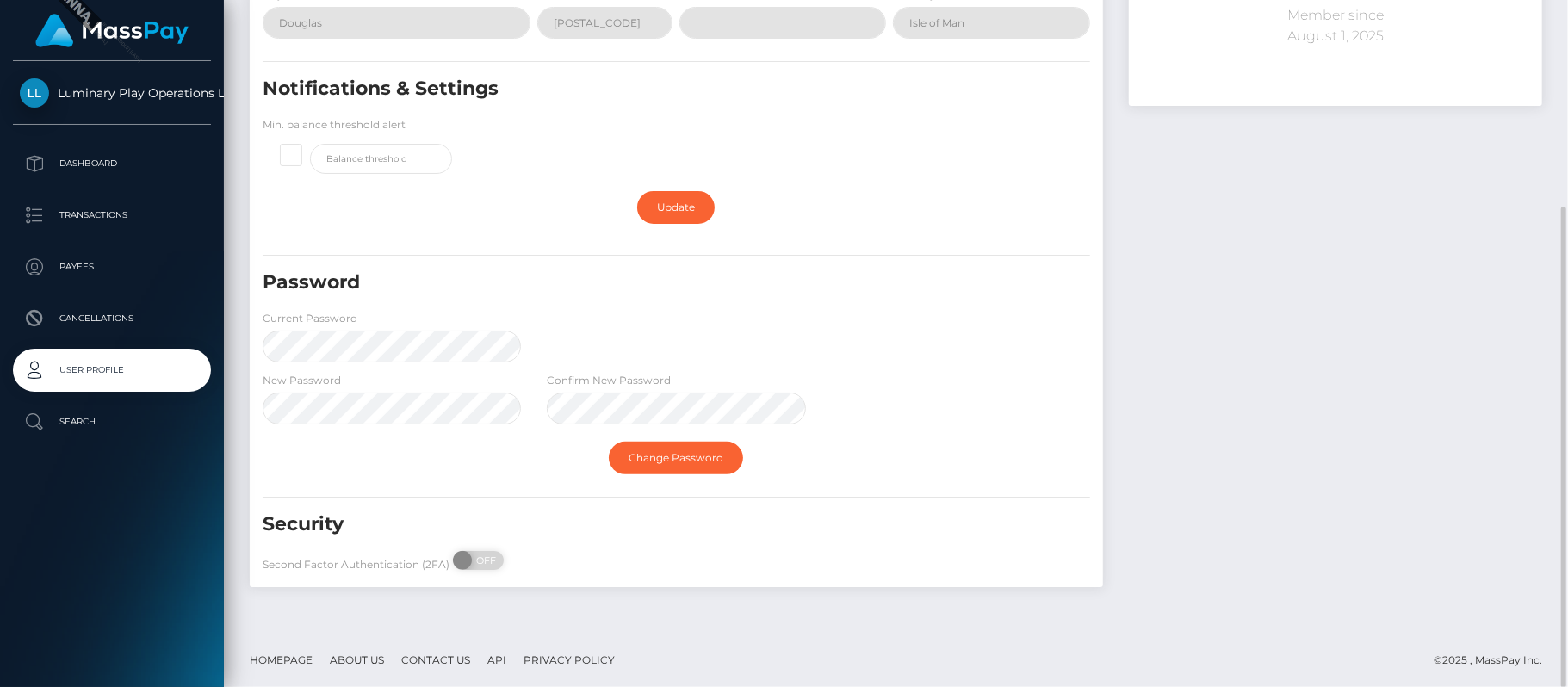 click on "New Password
Confirm New Password" at bounding box center [676, 402] 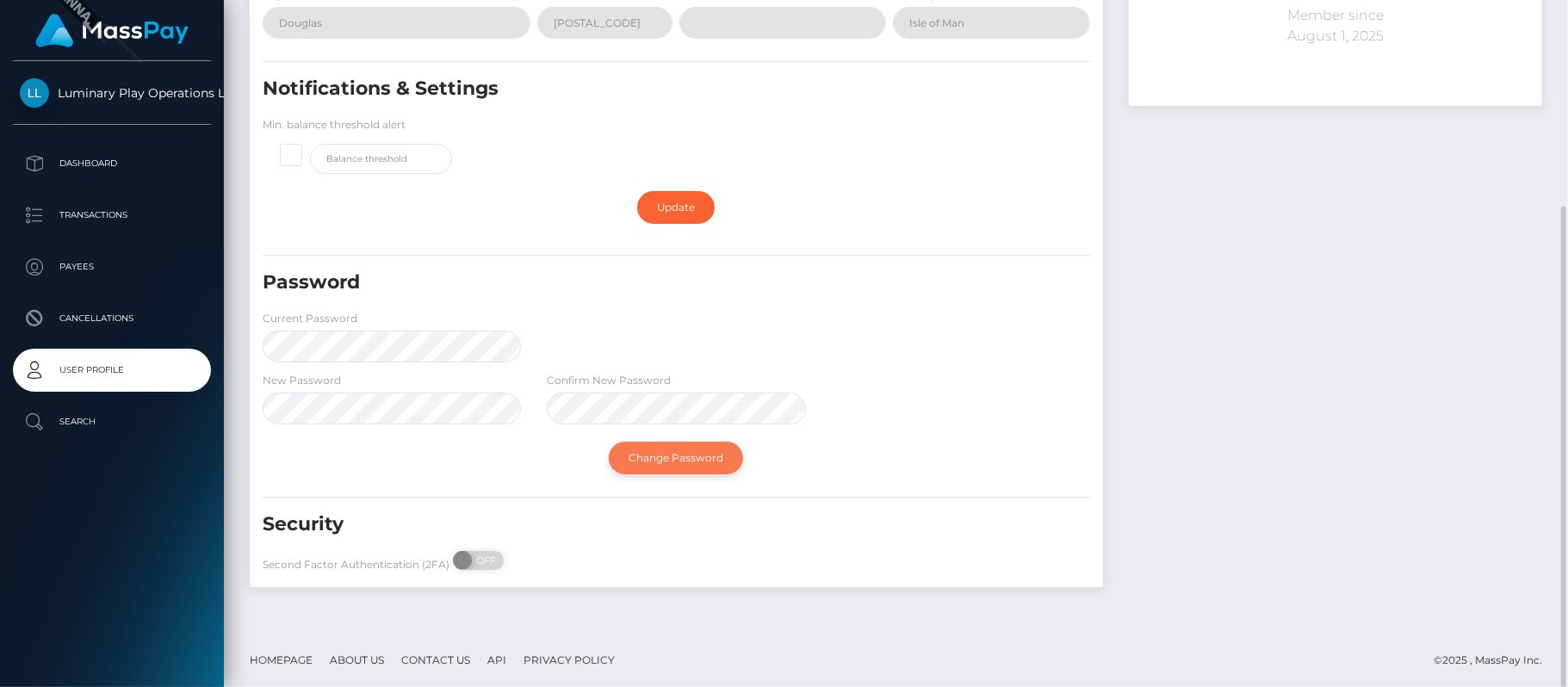 click on "Change Password" at bounding box center [676, 458] 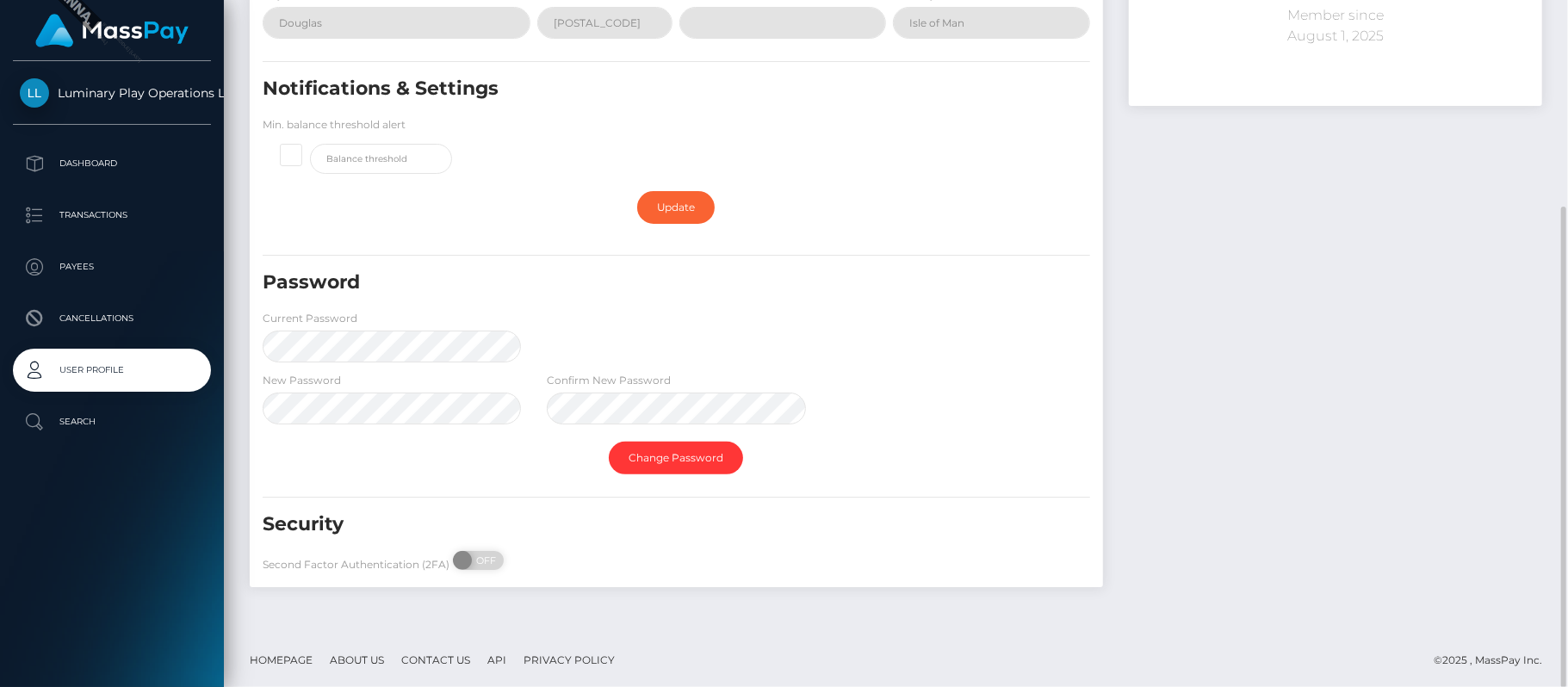 click on "Change Password" at bounding box center (676, 458) 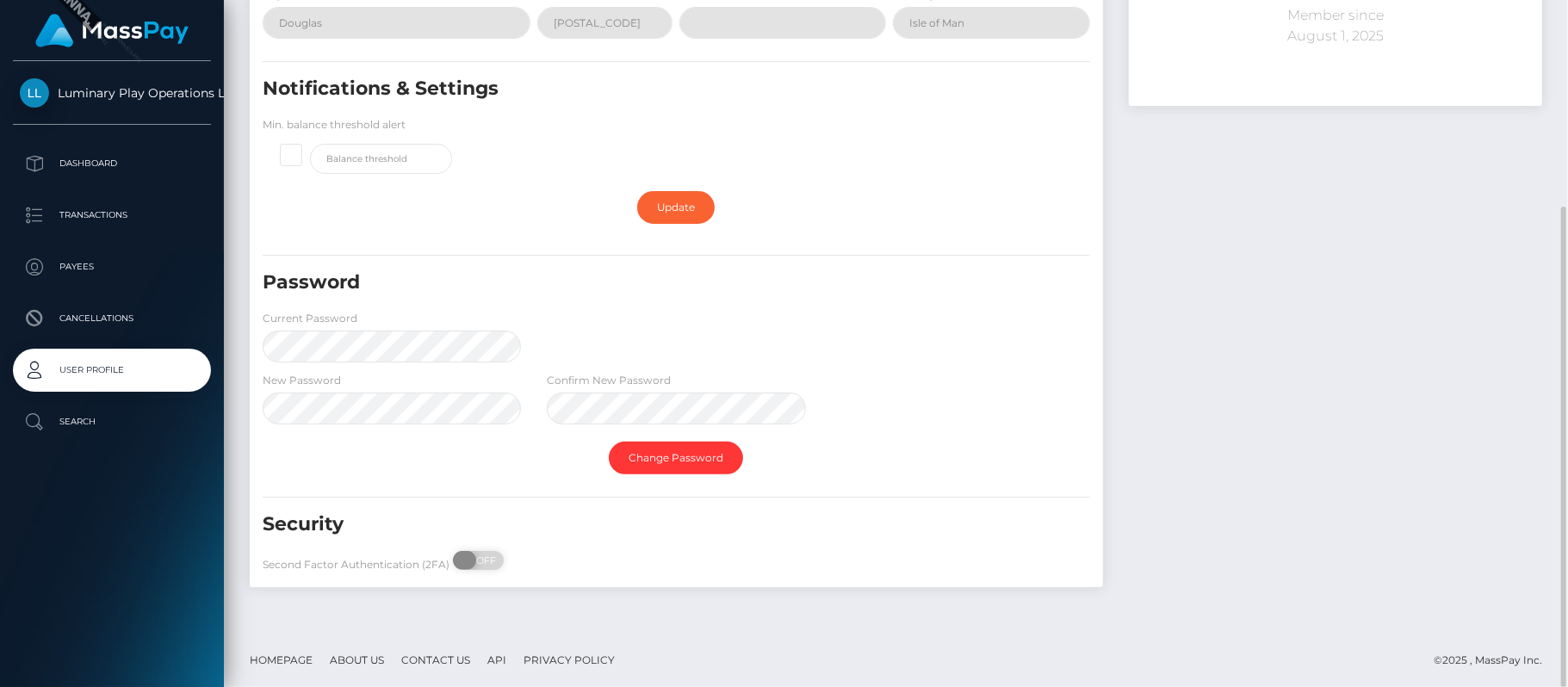 click on "OFF" at bounding box center (484, 560) 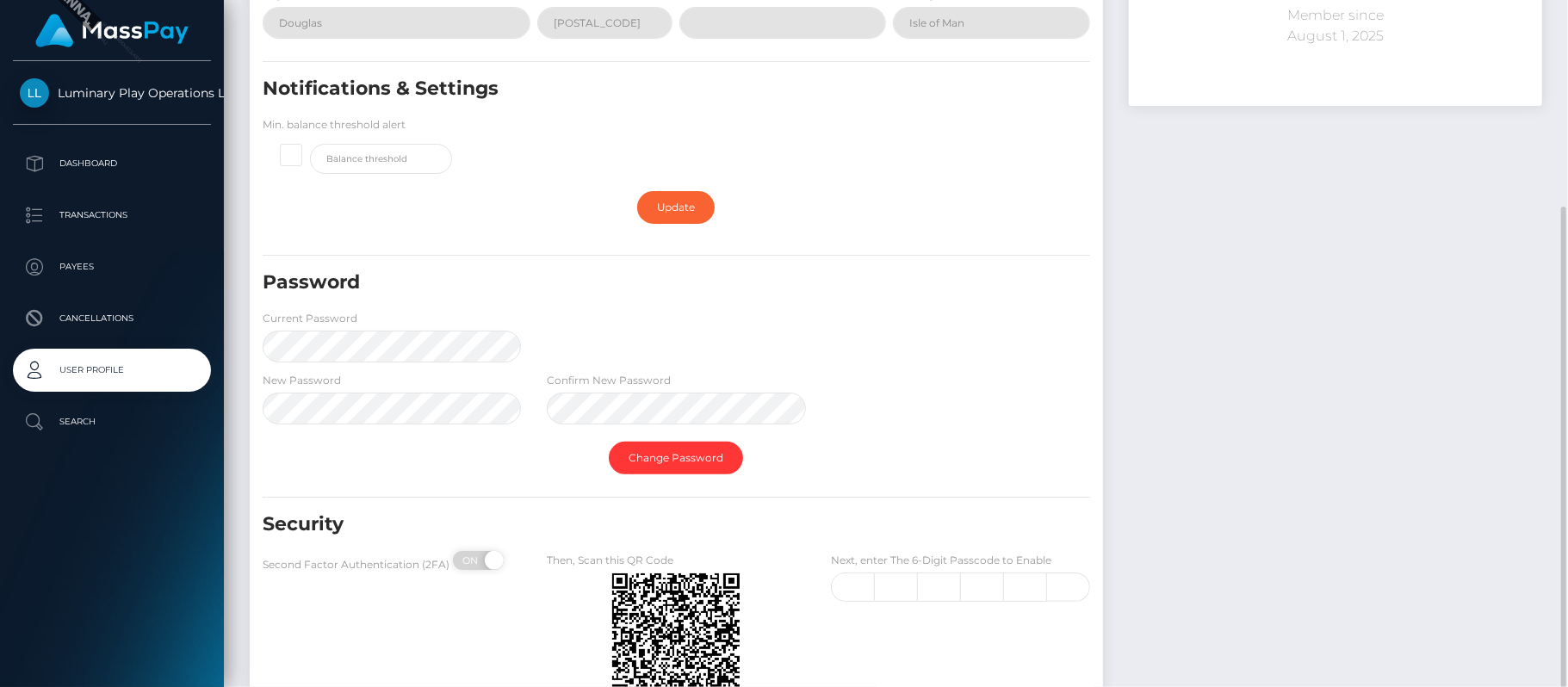 checkbox on "true" 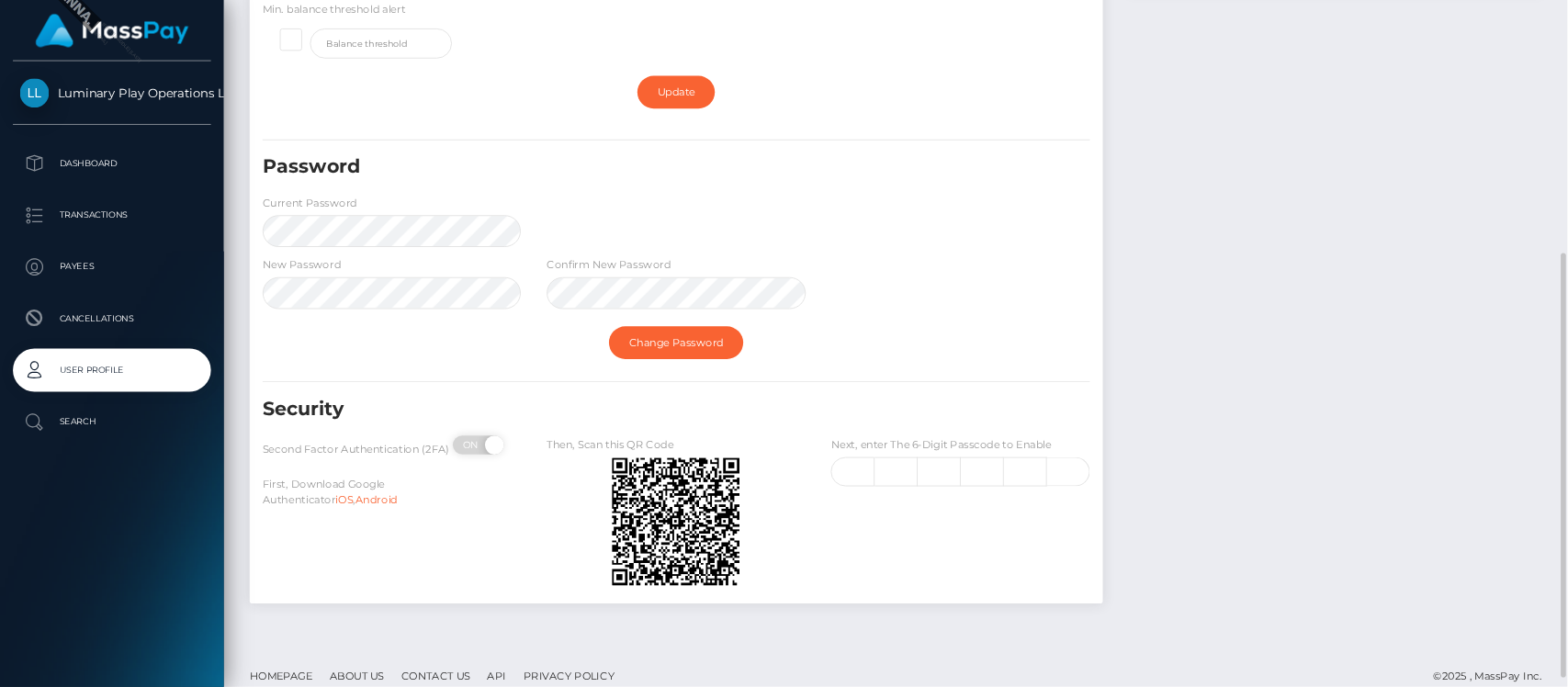scroll, scrollTop: 454, scrollLeft: 0, axis: vertical 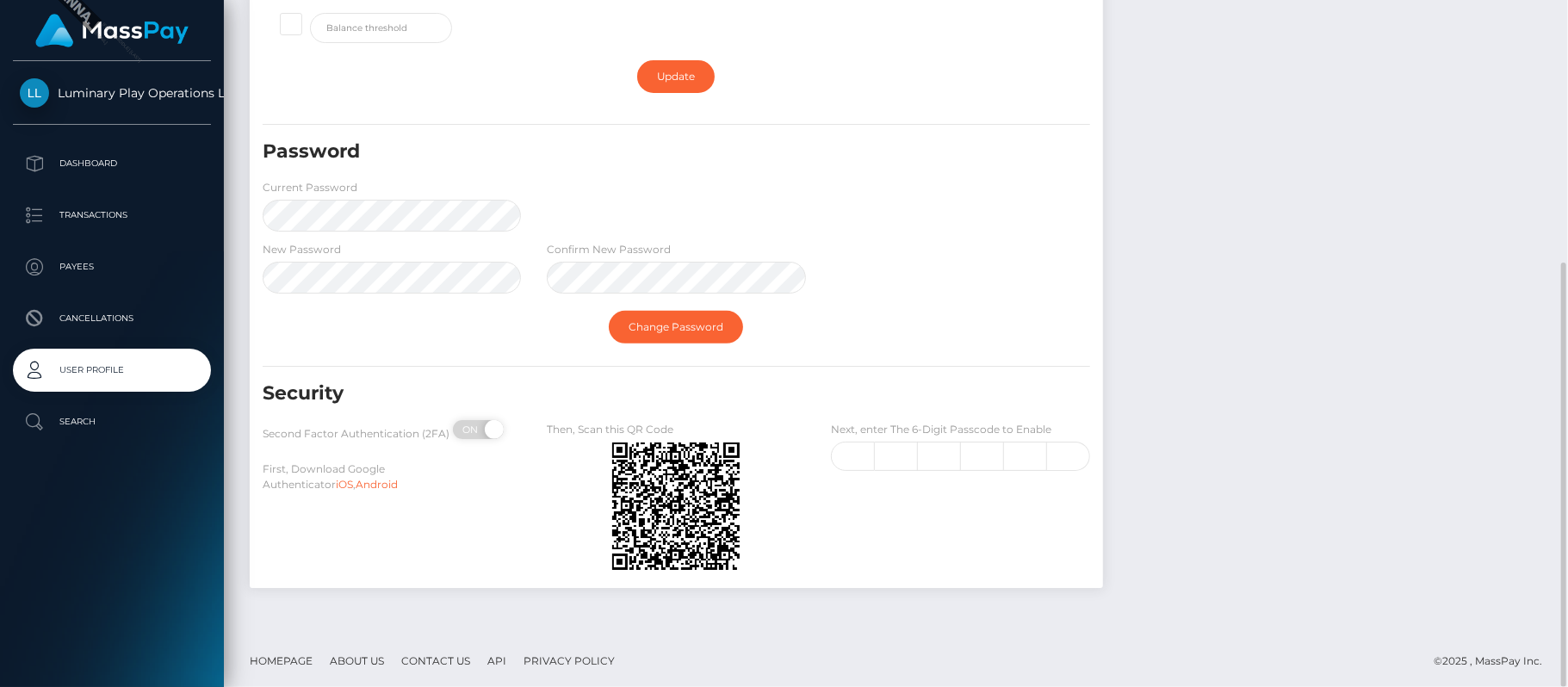 click on "Next, enter The 6-Digit Passcode to Enable" at bounding box center [960, 499] 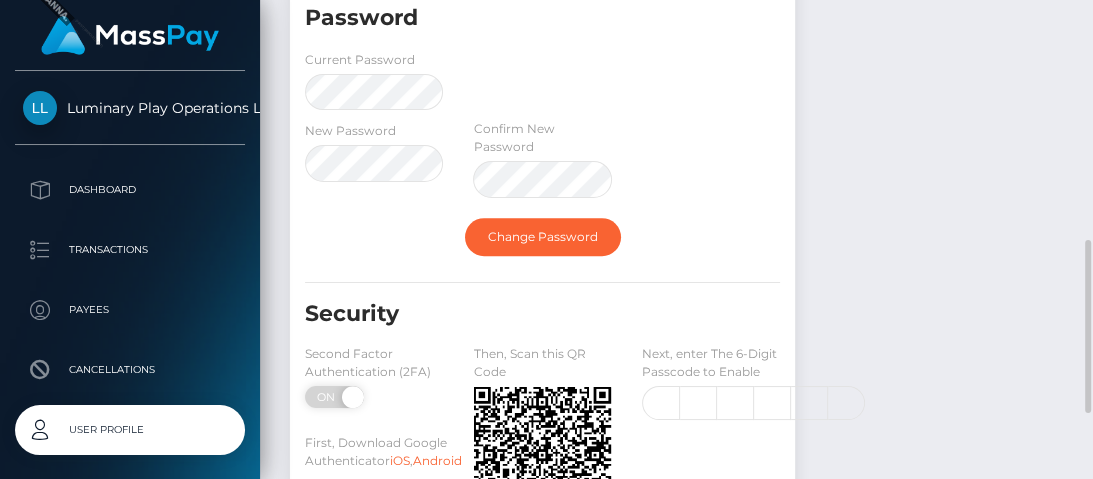 scroll, scrollTop: 828, scrollLeft: 0, axis: vertical 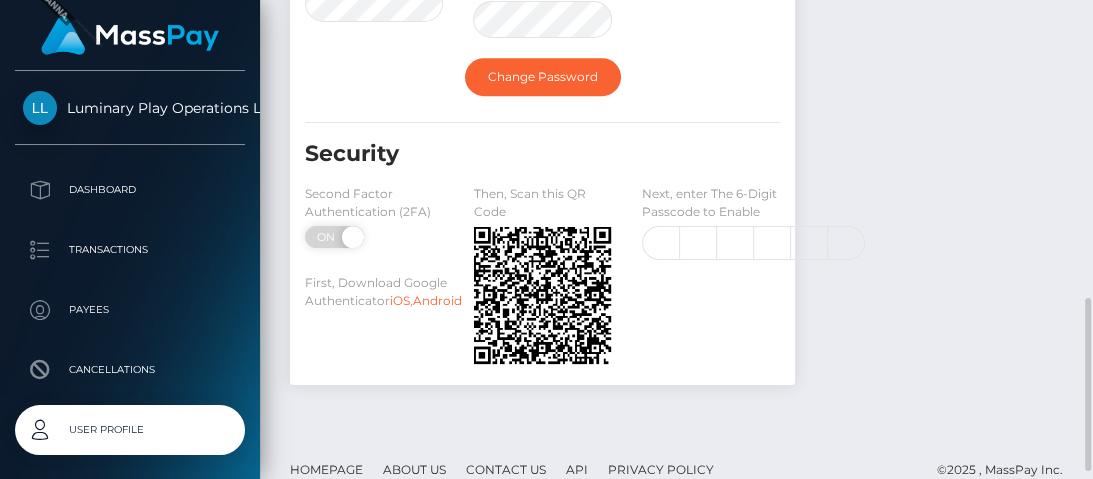 click on "Profile
E-mail
[EMAIL]
Phone
[PHONE]
Address
[STREET_NUMBER]
Address 2 [CITY] [STATE]" at bounding box center (676, -144) 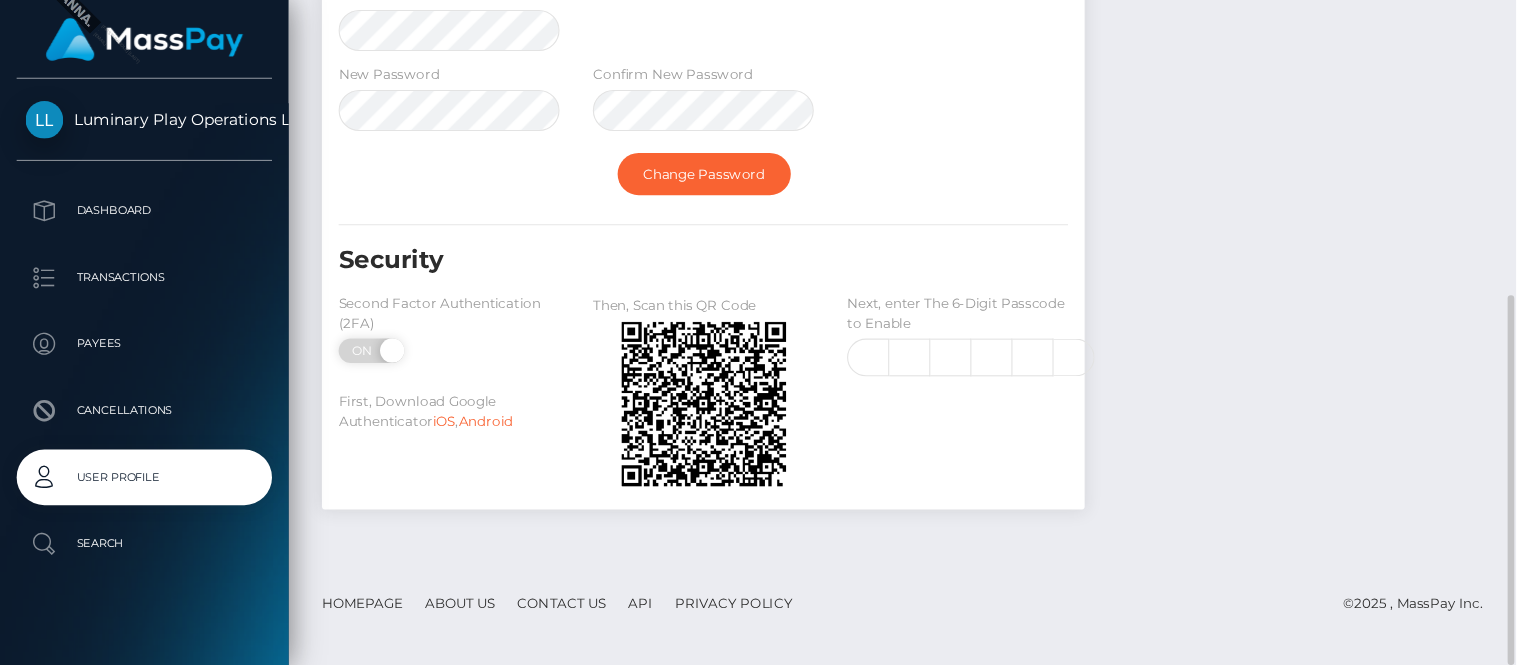 scroll, scrollTop: 666, scrollLeft: 0, axis: vertical 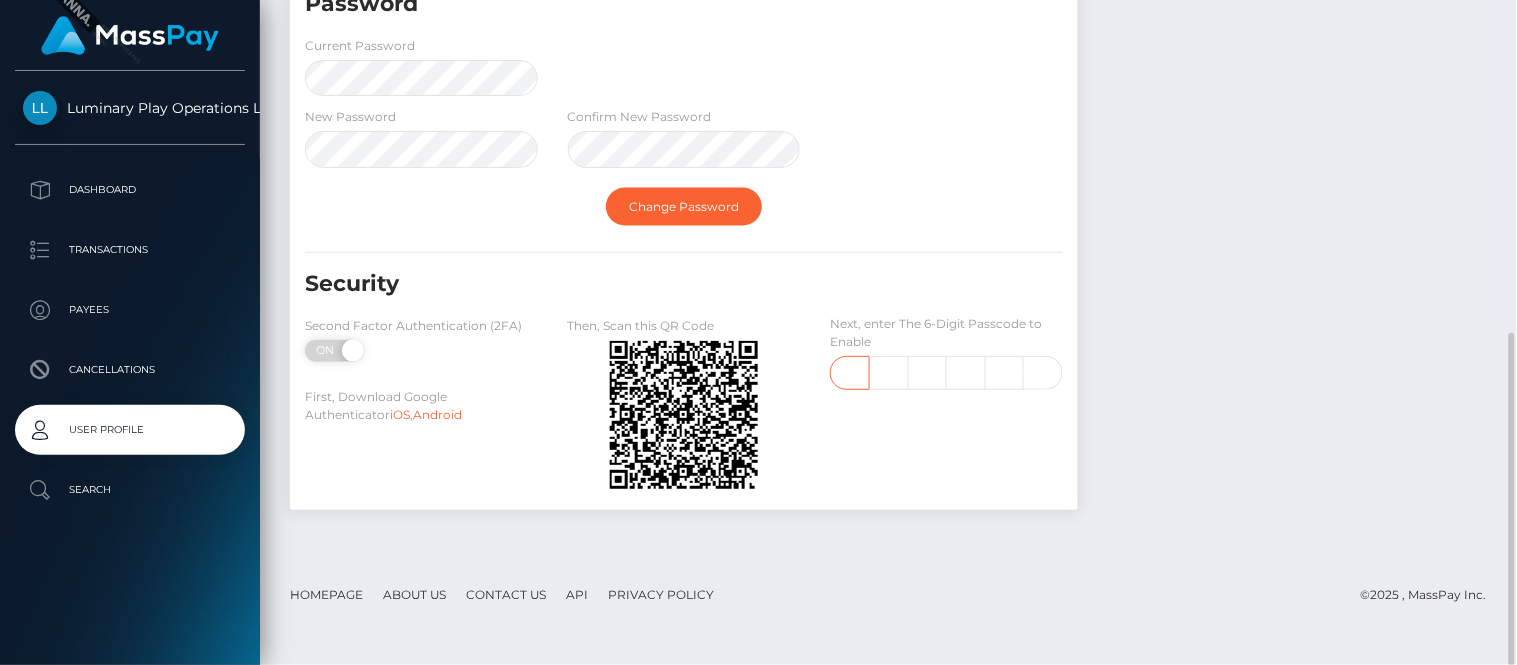 click at bounding box center (850, 373) 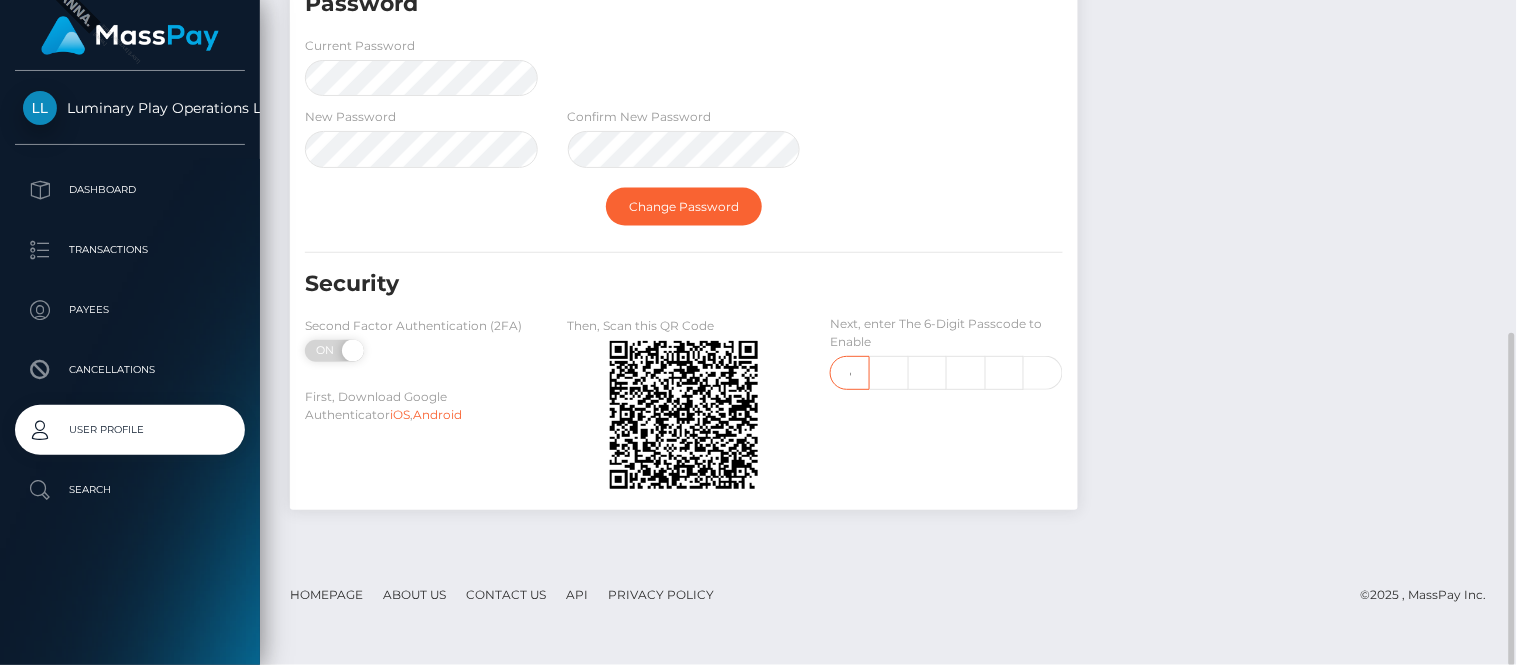 type on "5" 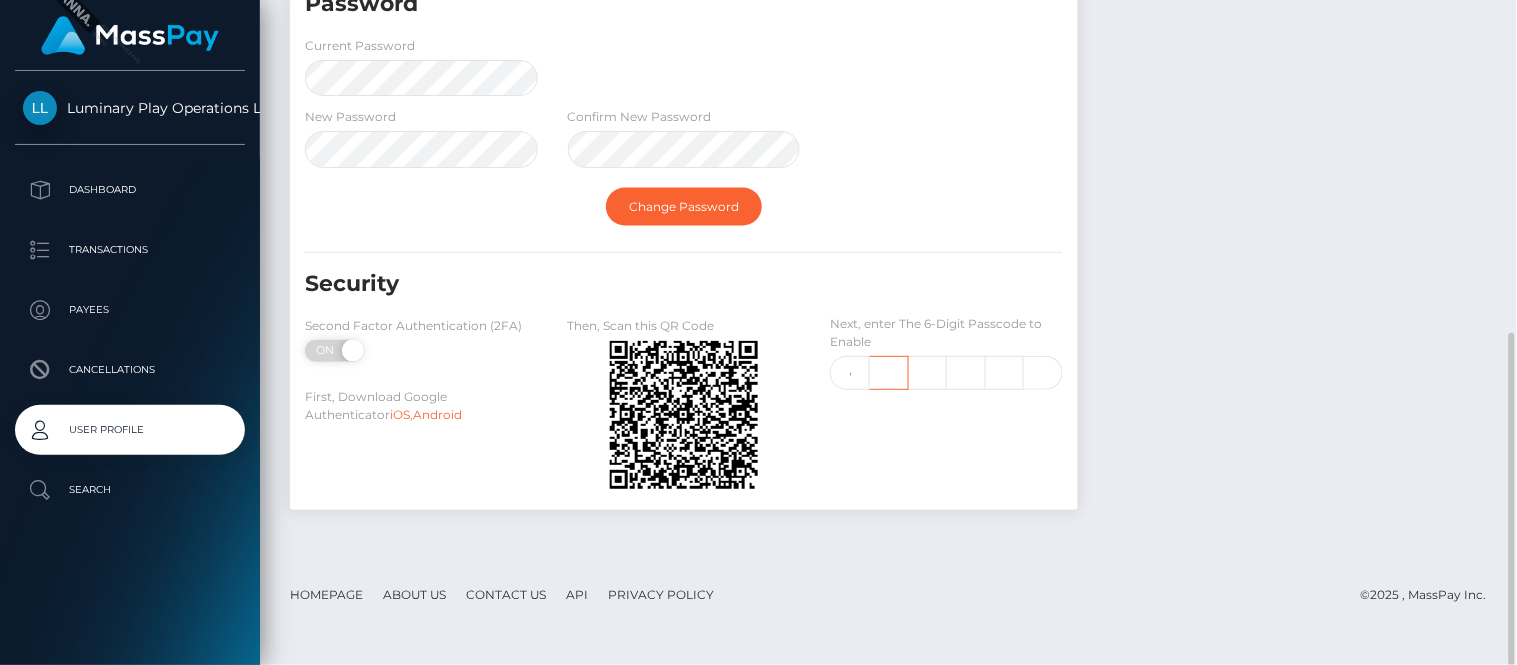 scroll, scrollTop: 0, scrollLeft: 0, axis: both 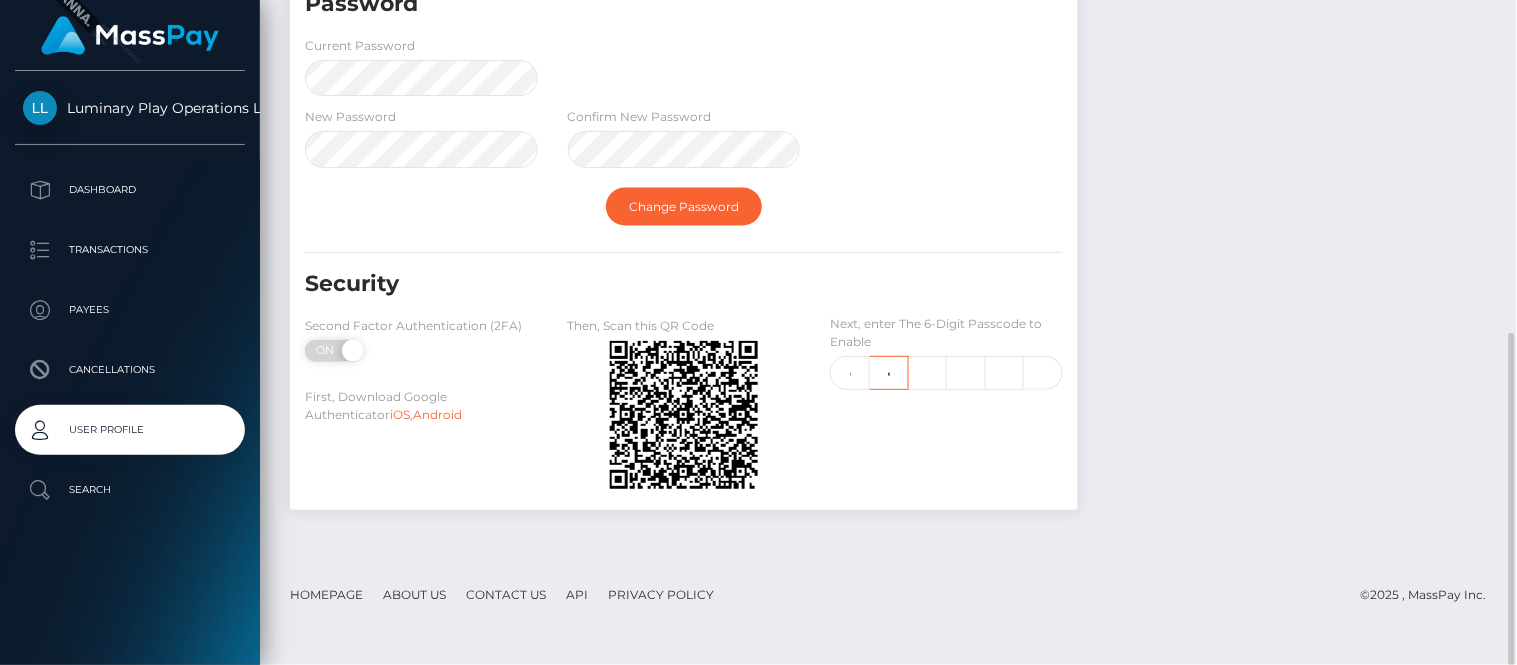 type on "5" 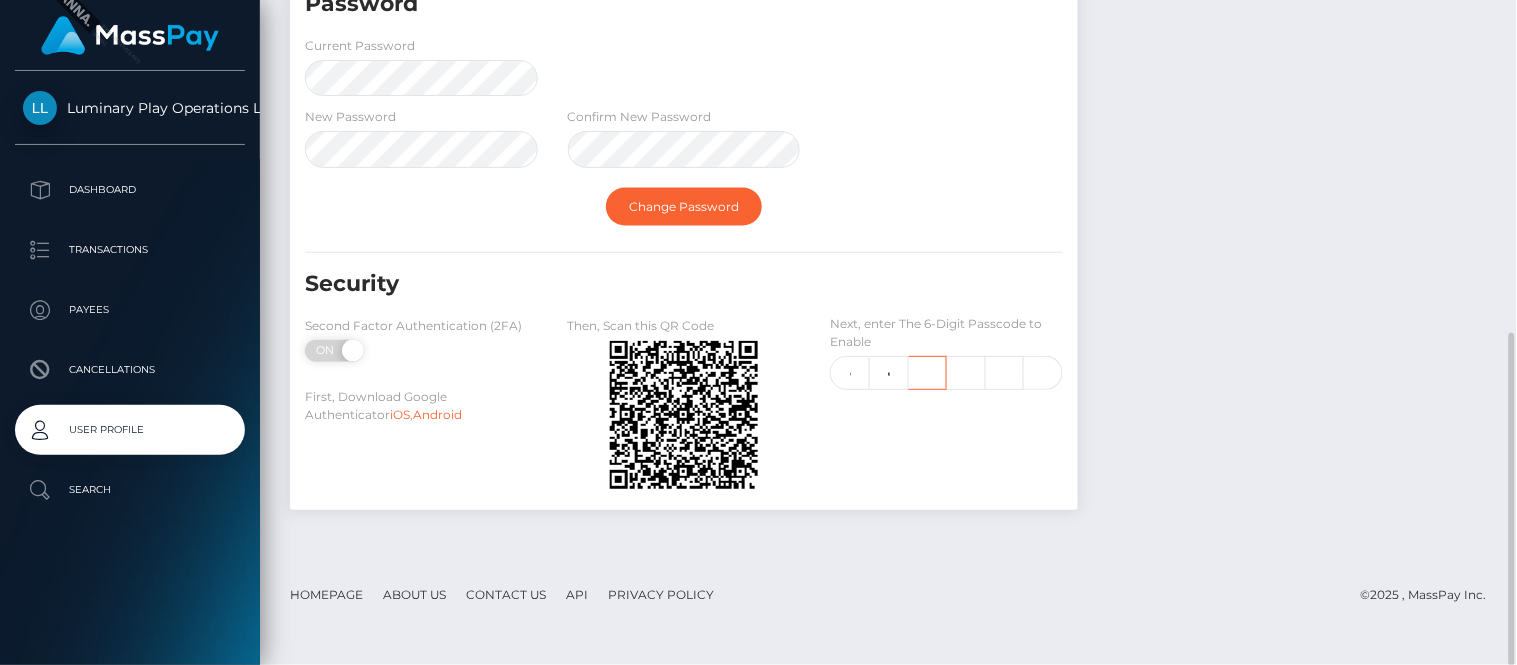 scroll, scrollTop: 0, scrollLeft: 0, axis: both 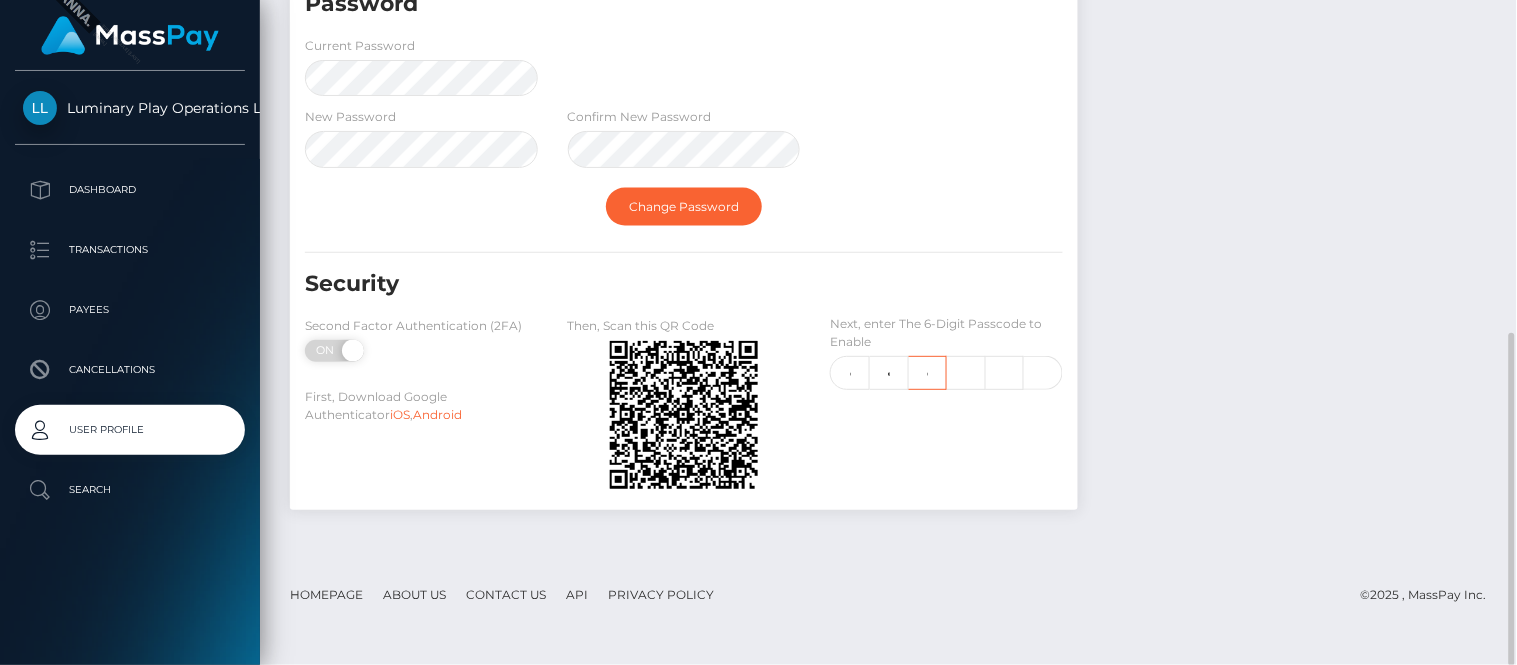 type on "1" 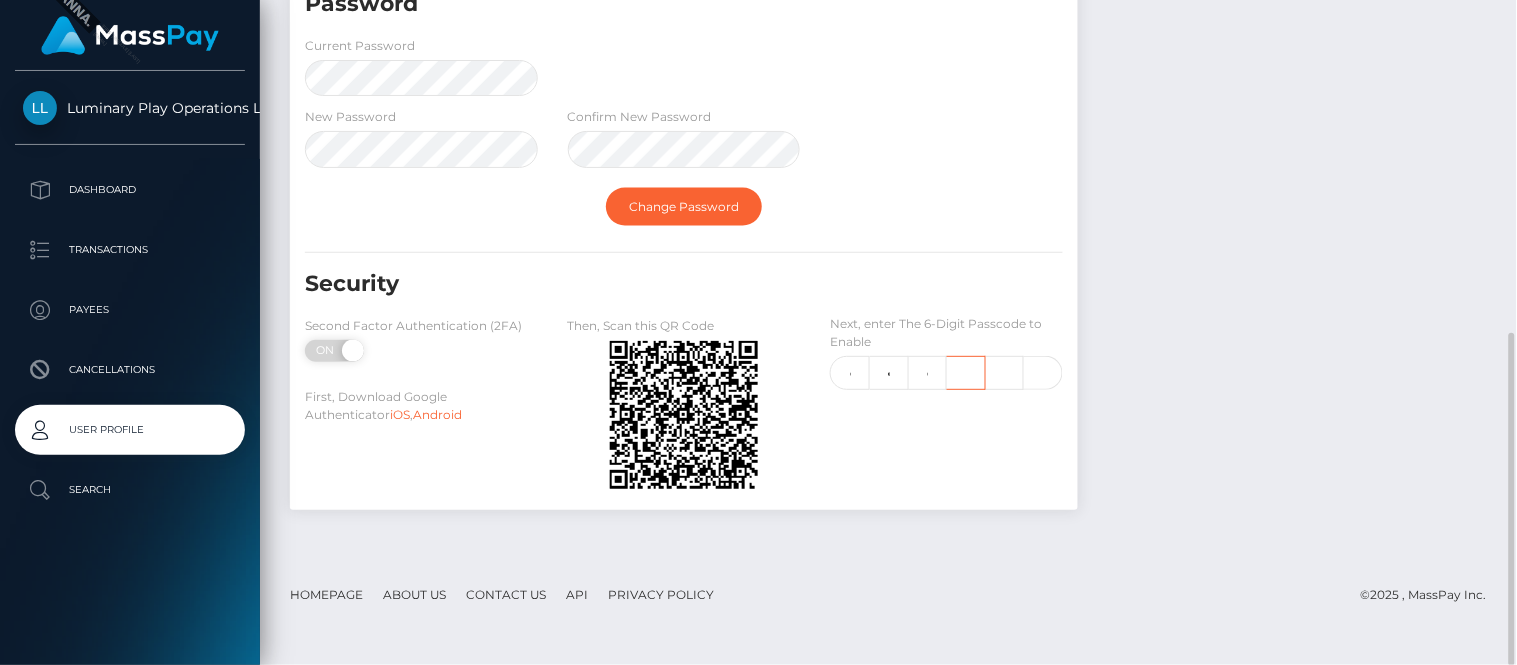 scroll, scrollTop: 0, scrollLeft: 0, axis: both 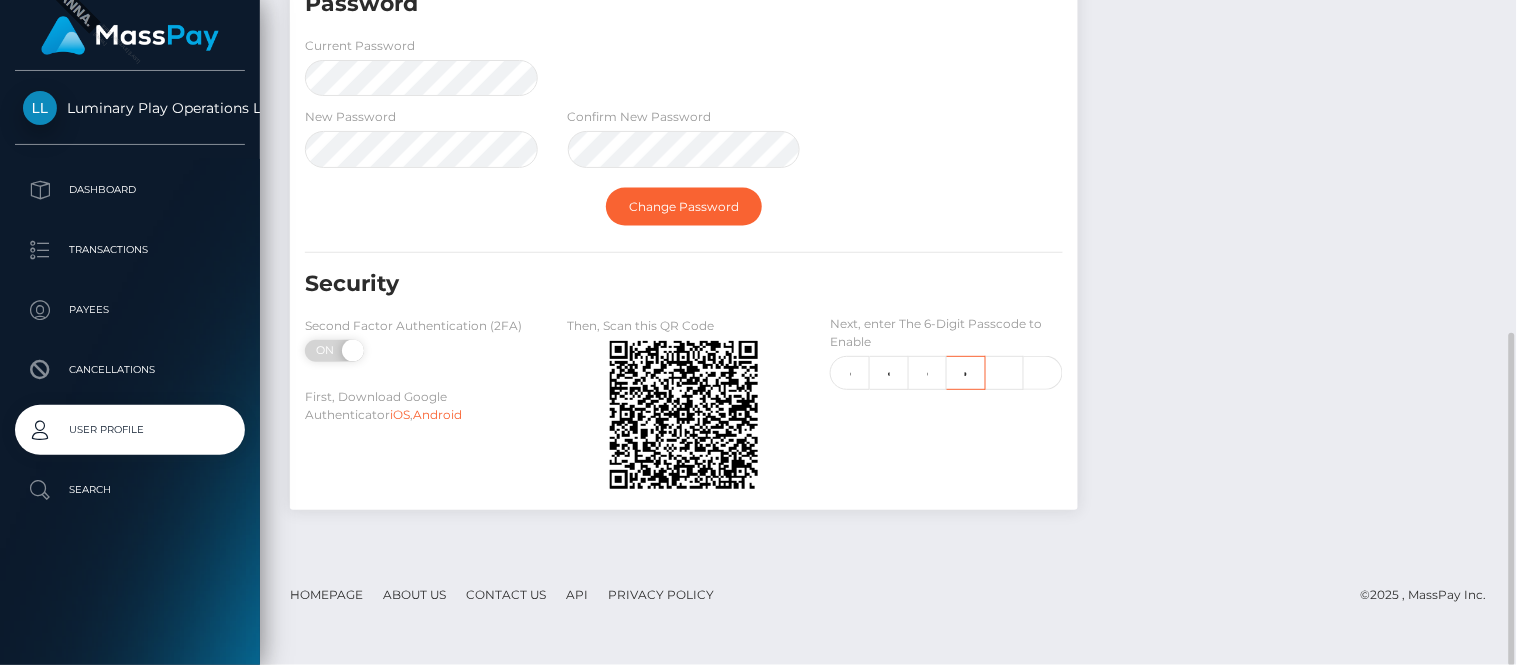 type on "0" 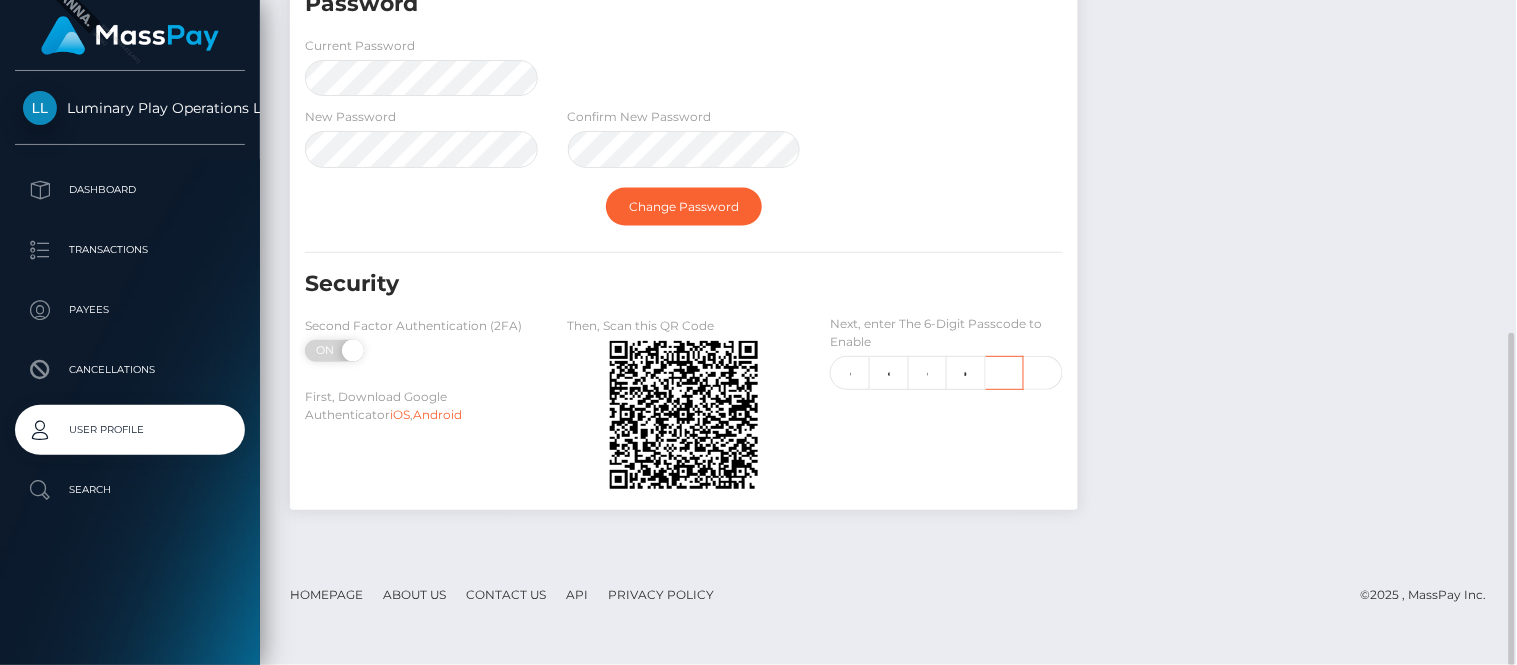 scroll, scrollTop: 0, scrollLeft: 0, axis: both 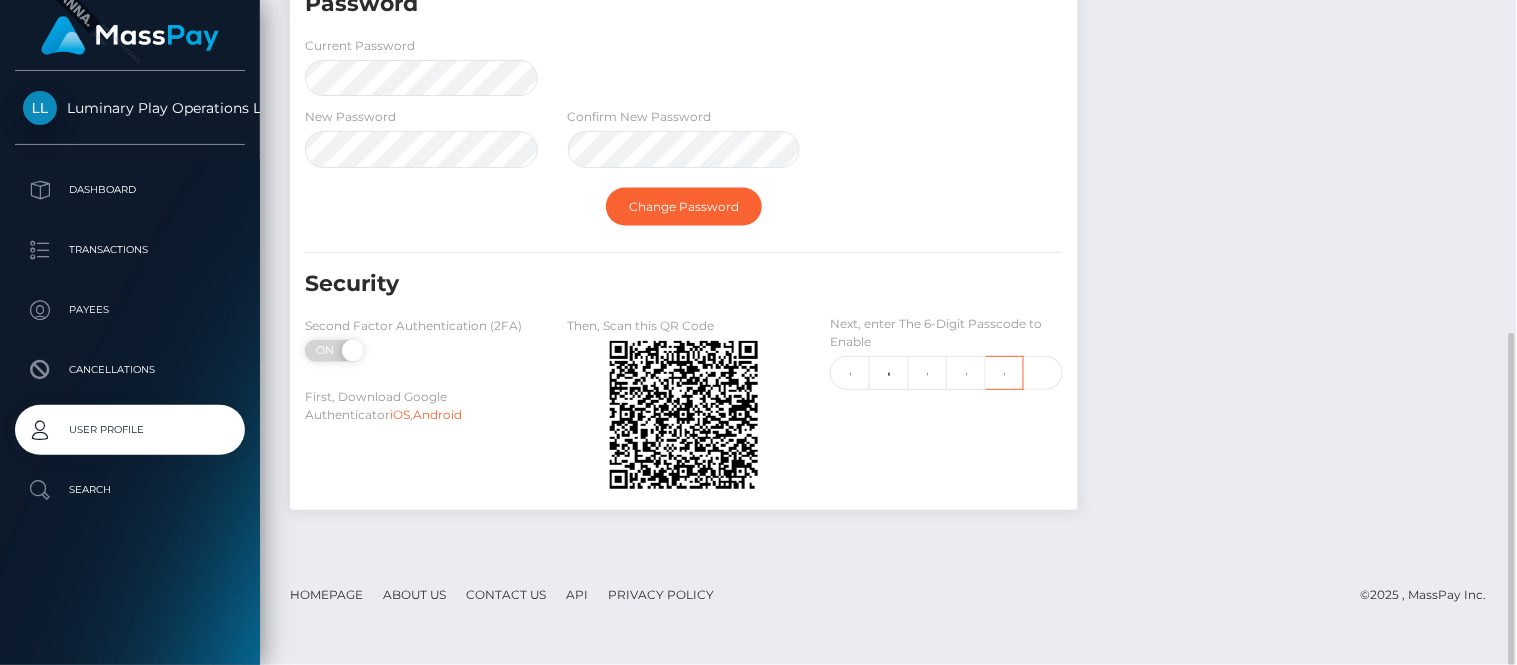 type on "1" 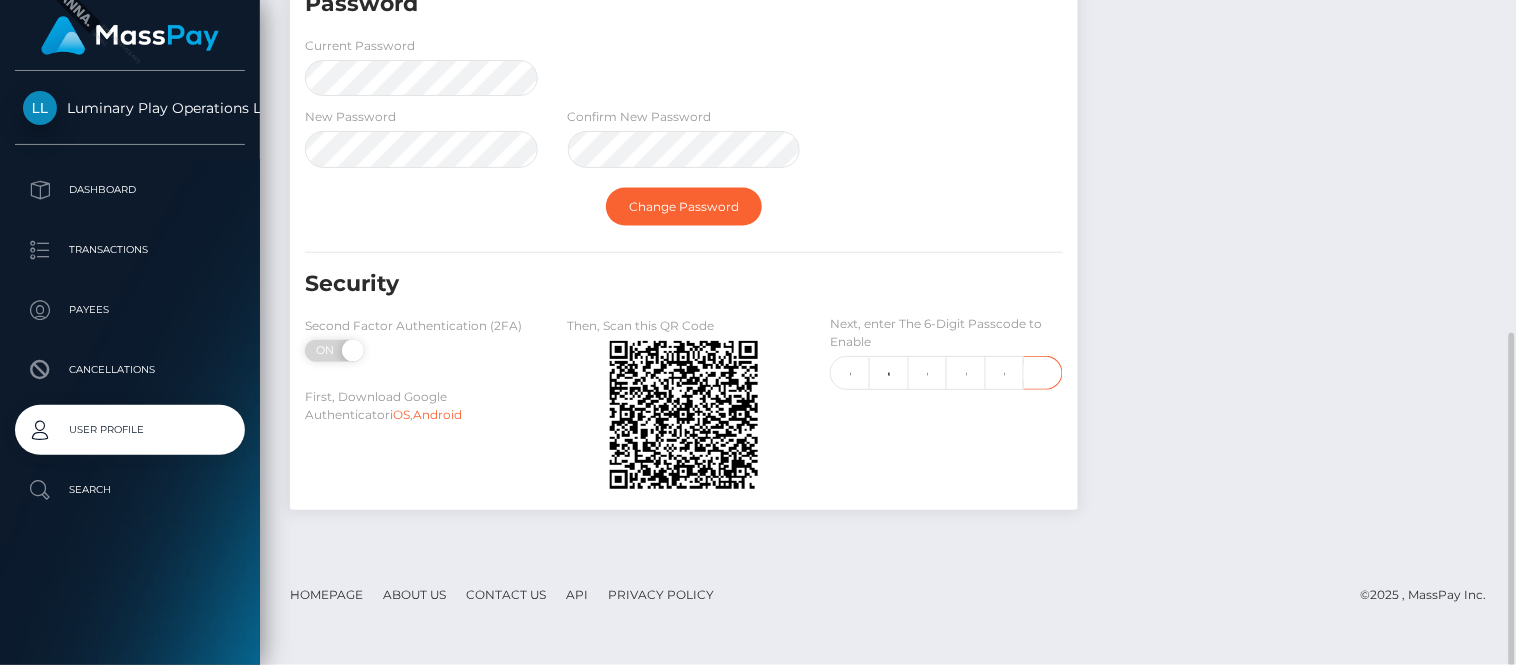 scroll, scrollTop: 0, scrollLeft: 0, axis: both 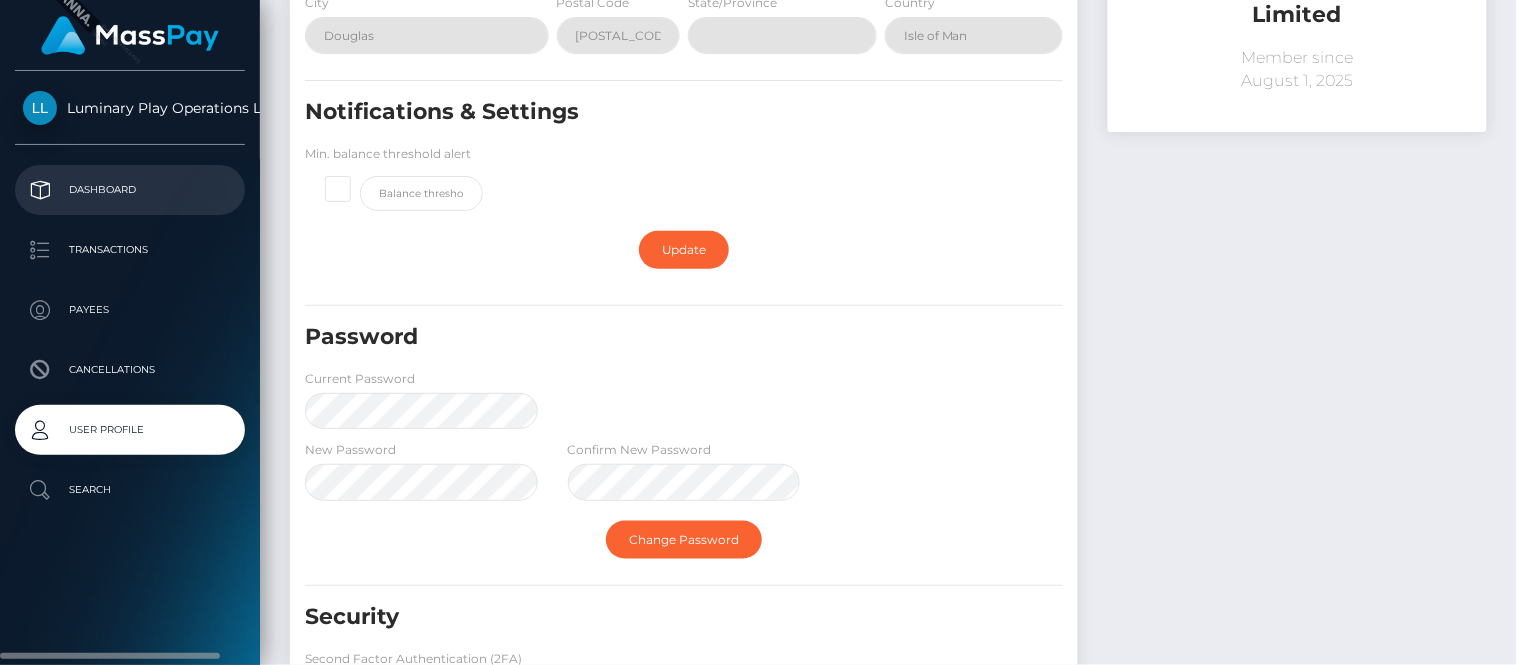 click on "Dashboard" at bounding box center (130, 190) 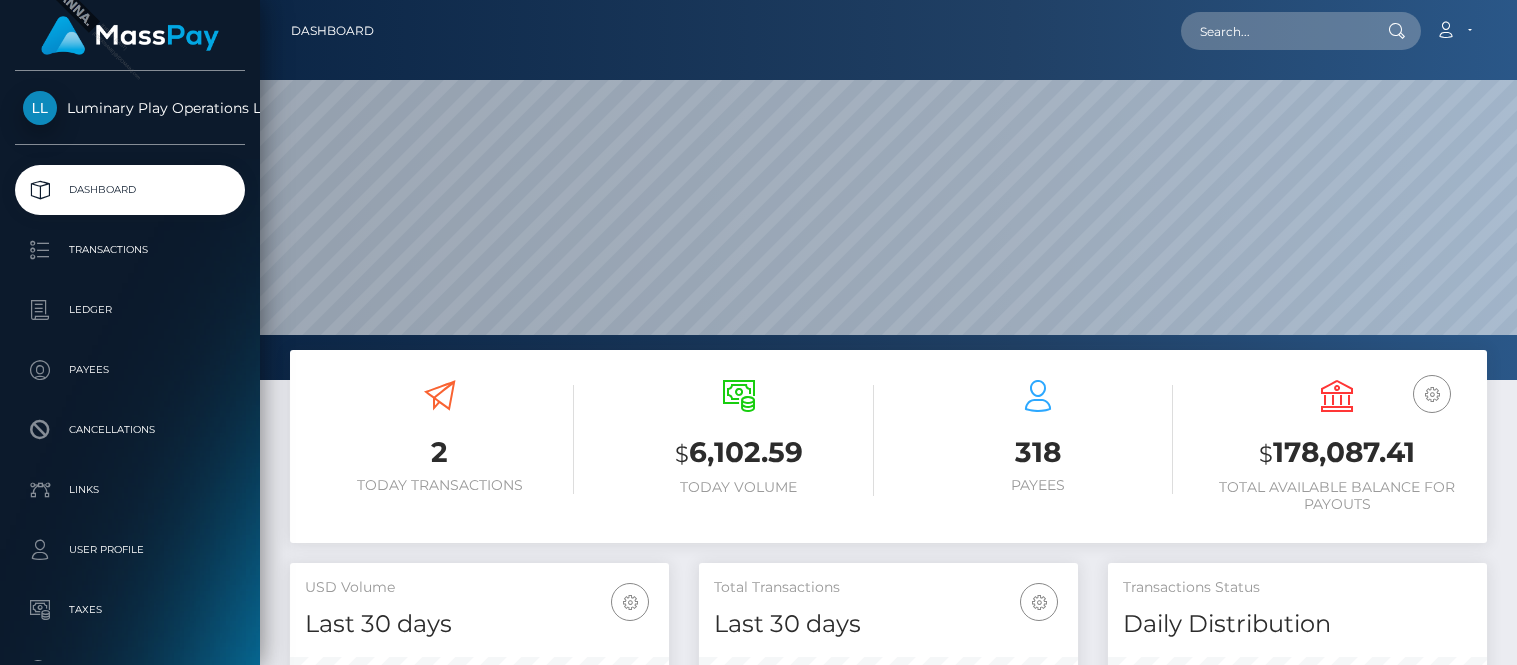 scroll, scrollTop: 0, scrollLeft: 0, axis: both 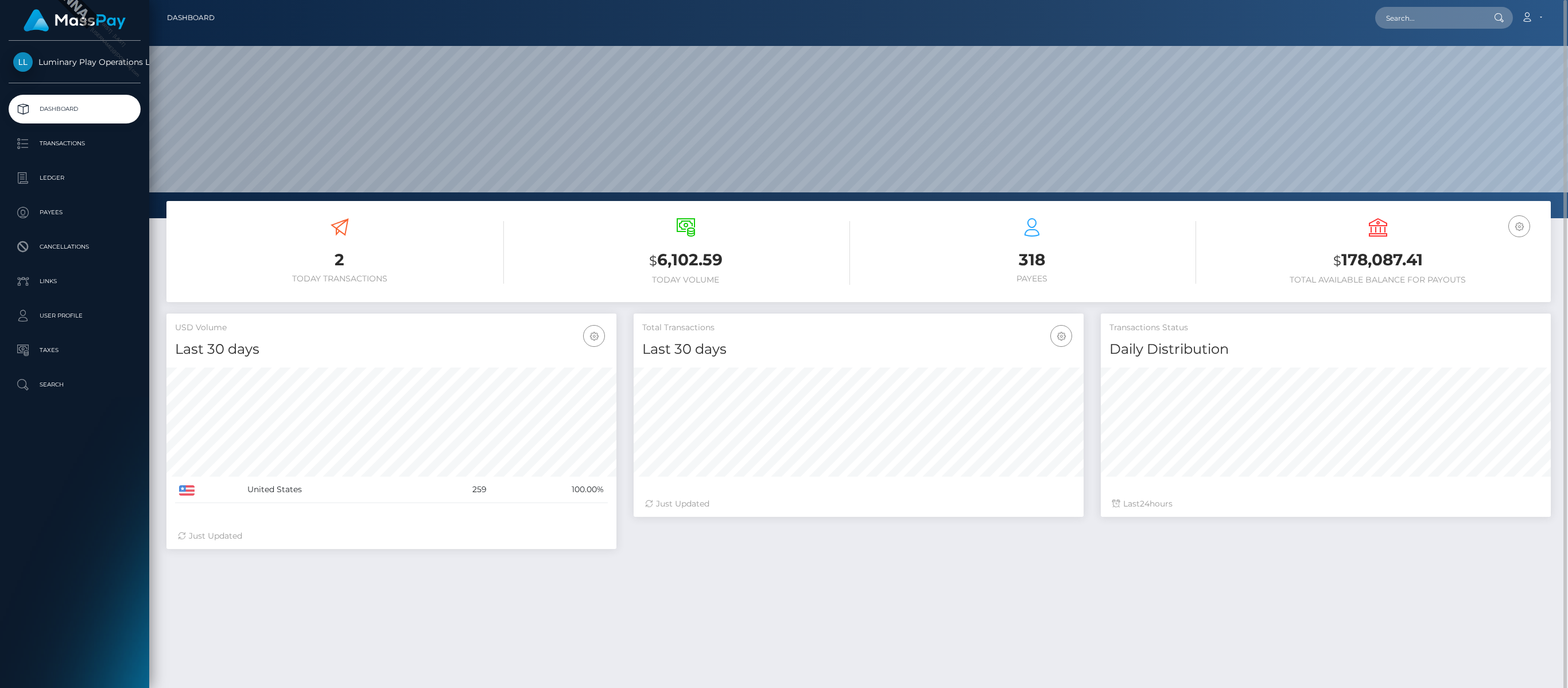 click on "2
Today Transactions
$ 6,102.59
Today Volume
318 $" at bounding box center (859, 509) 